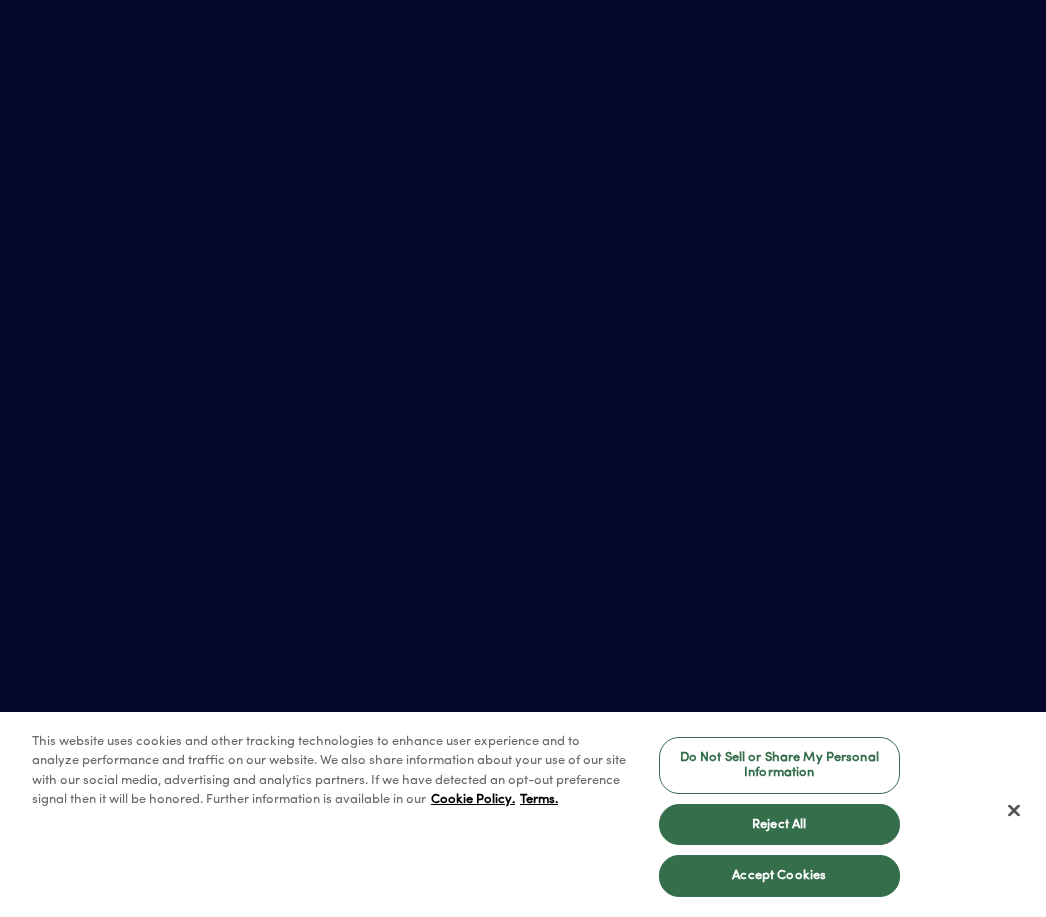 scroll, scrollTop: 0, scrollLeft: 0, axis: both 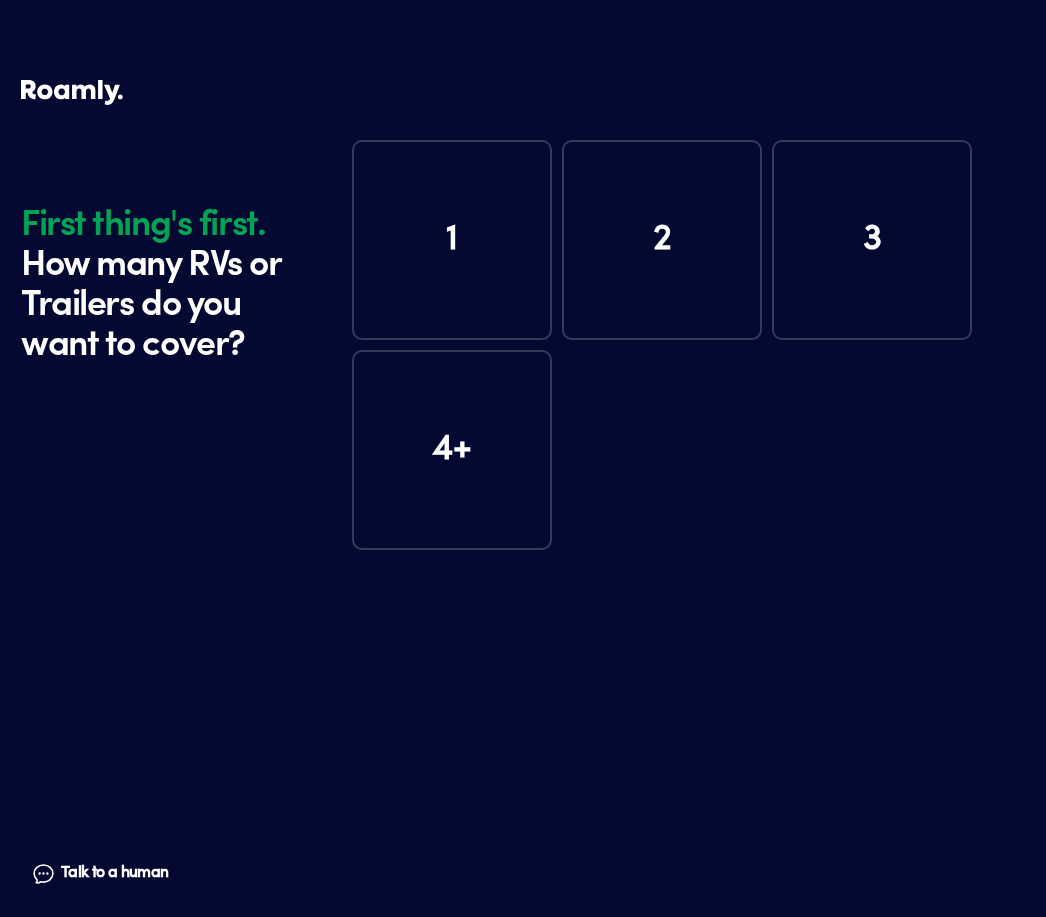 click on "1" at bounding box center [452, 240] 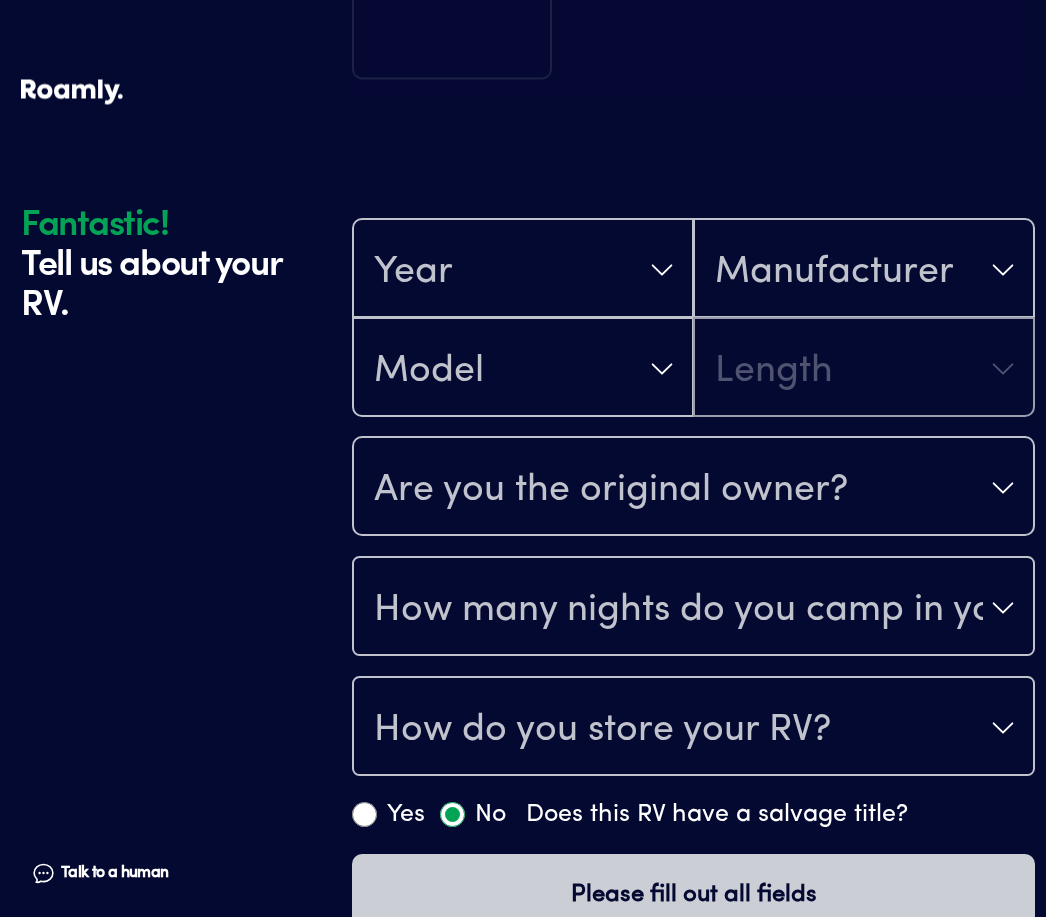 scroll, scrollTop: 559, scrollLeft: 0, axis: vertical 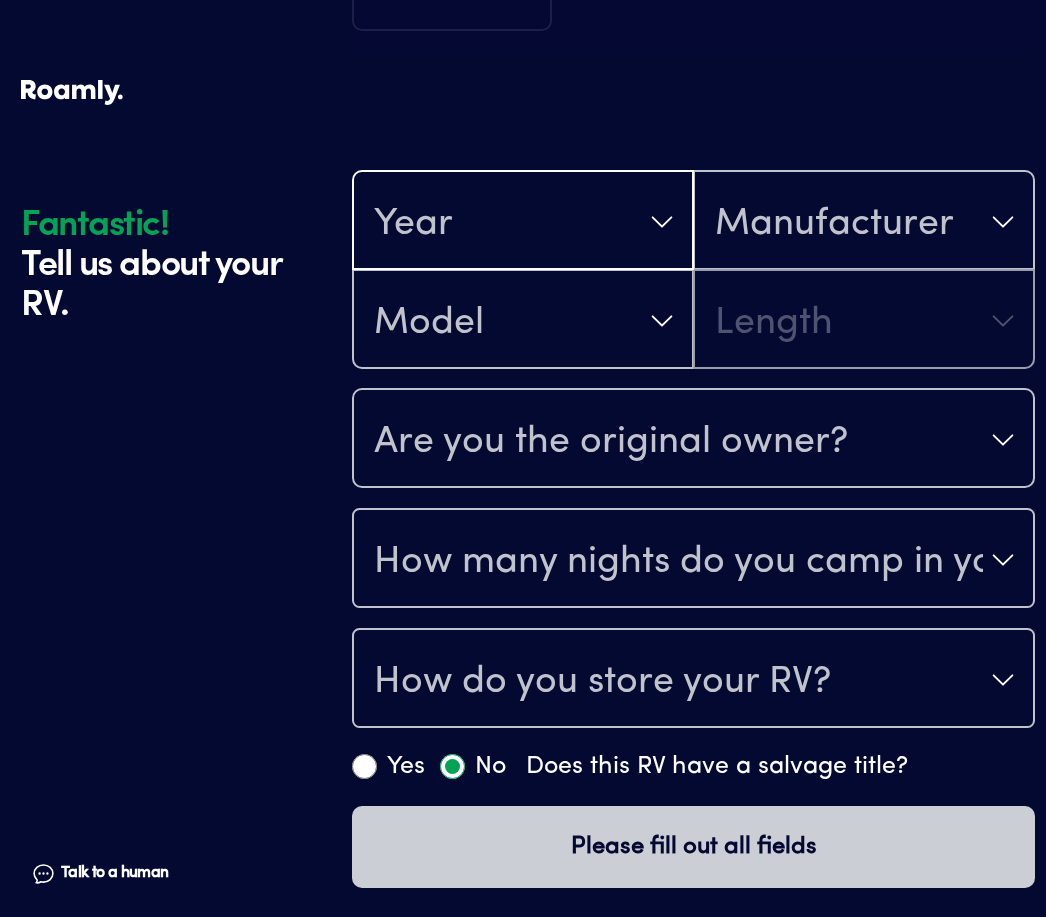 click on "Year" at bounding box center [523, 222] 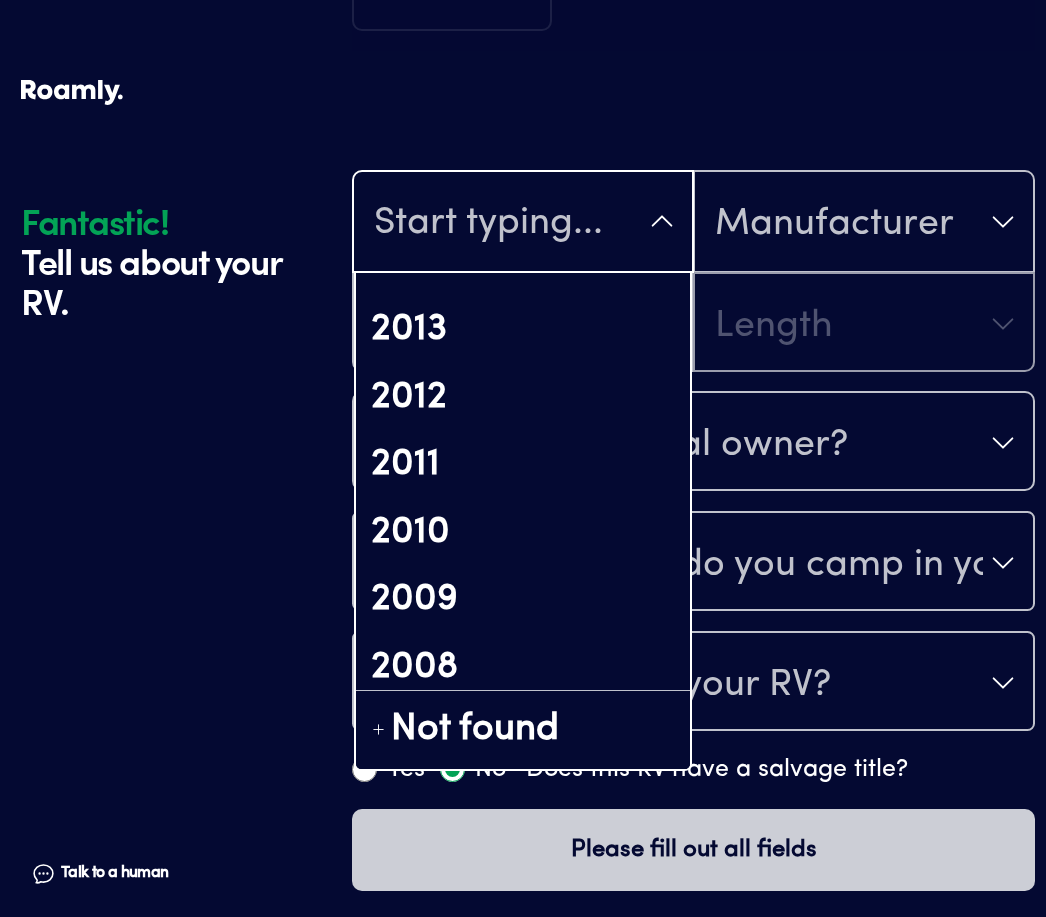 scroll, scrollTop: 923, scrollLeft: 0, axis: vertical 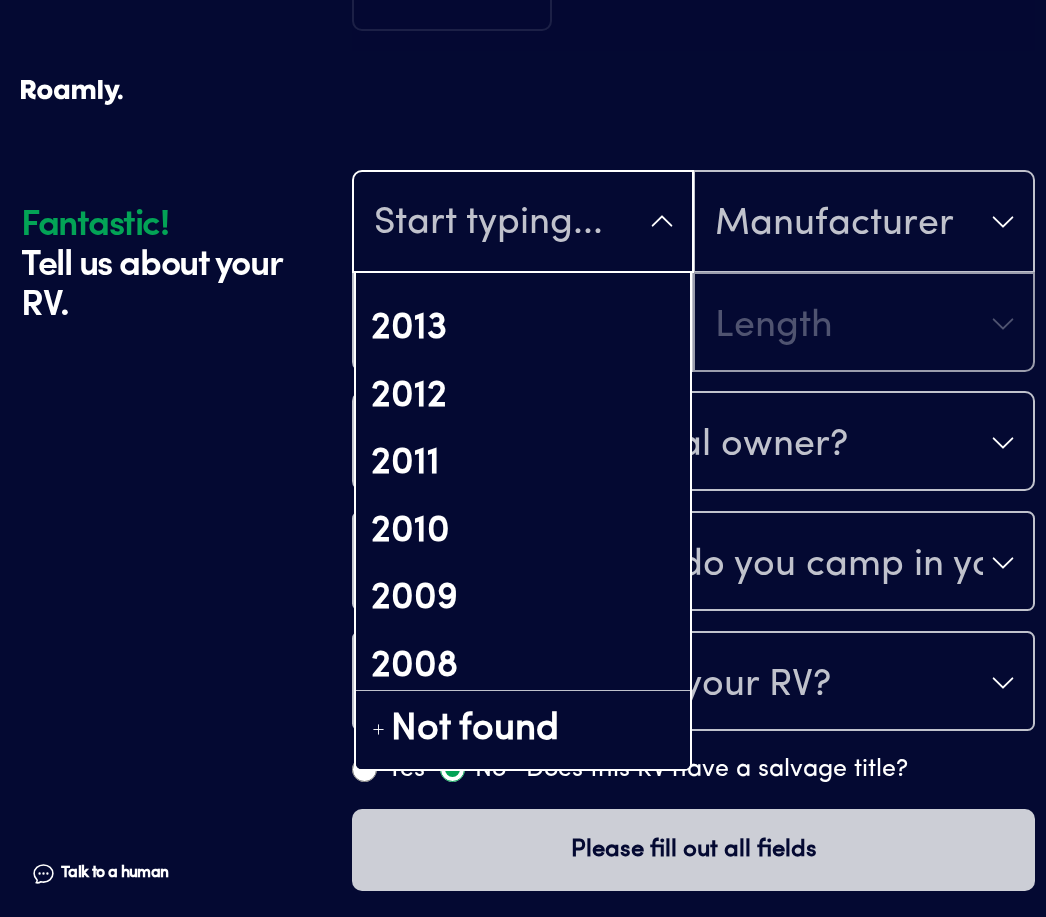 click on "2013" at bounding box center (523, 329) 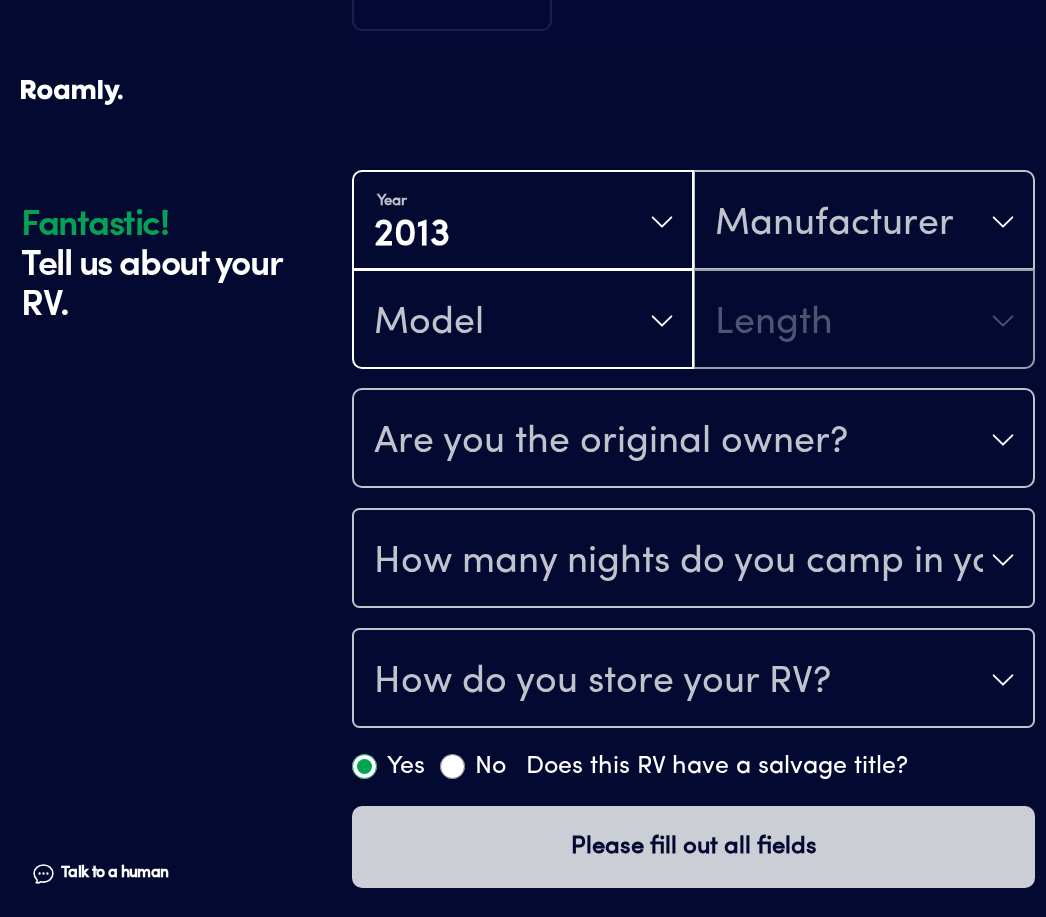 click on "Model" at bounding box center [523, 321] 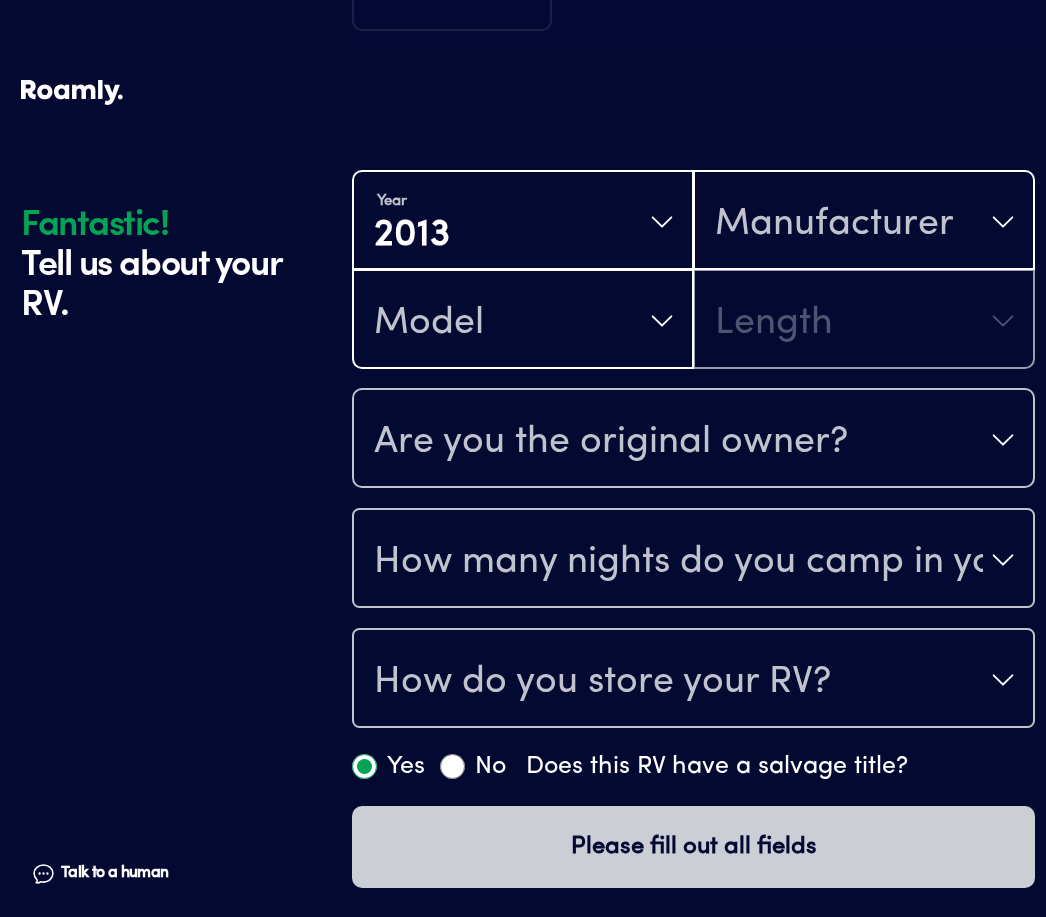 click on "Manufacturer" at bounding box center [864, 222] 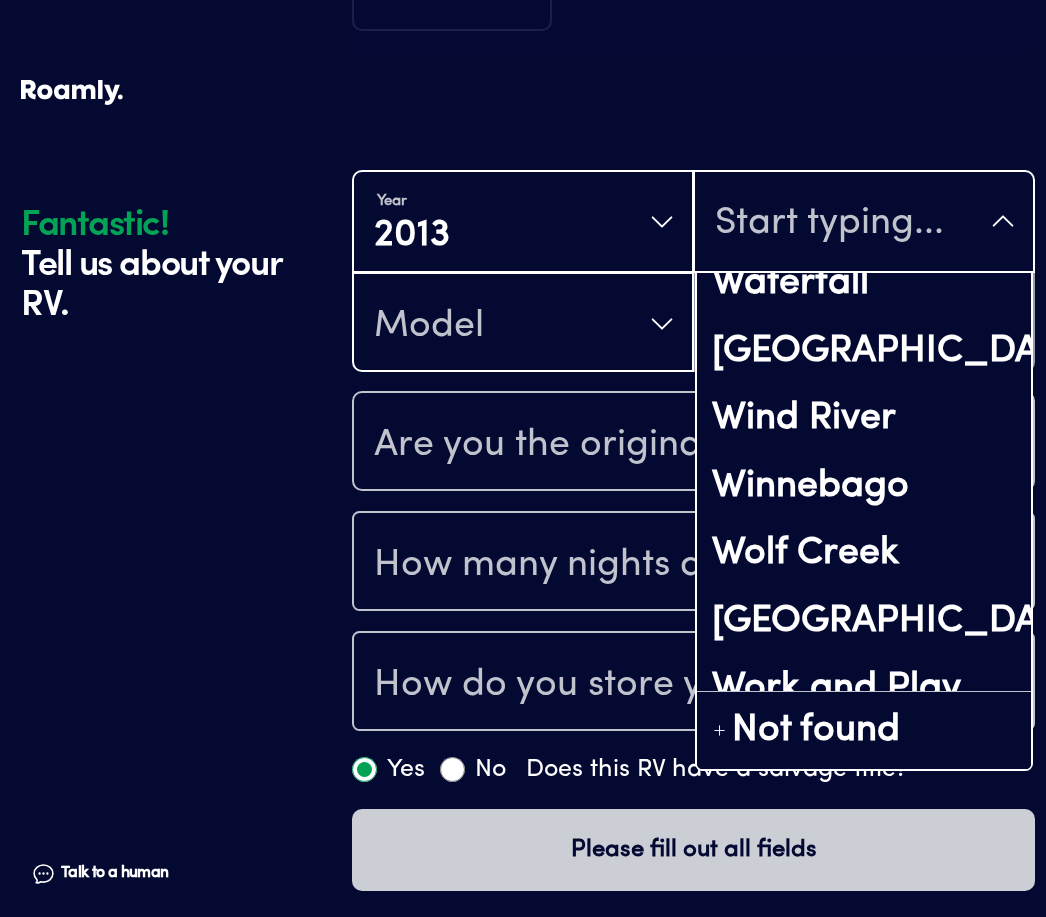scroll, scrollTop: 16072, scrollLeft: 0, axis: vertical 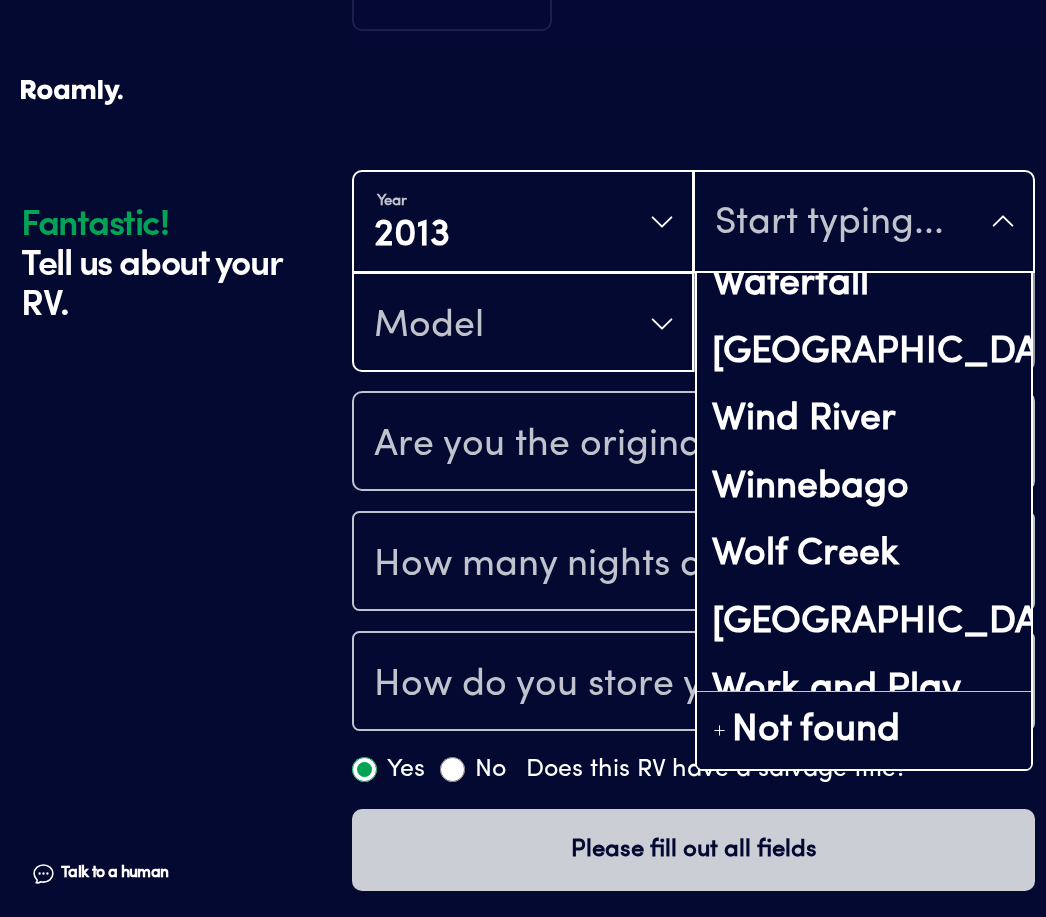 click on "Winnebago" at bounding box center [864, 488] 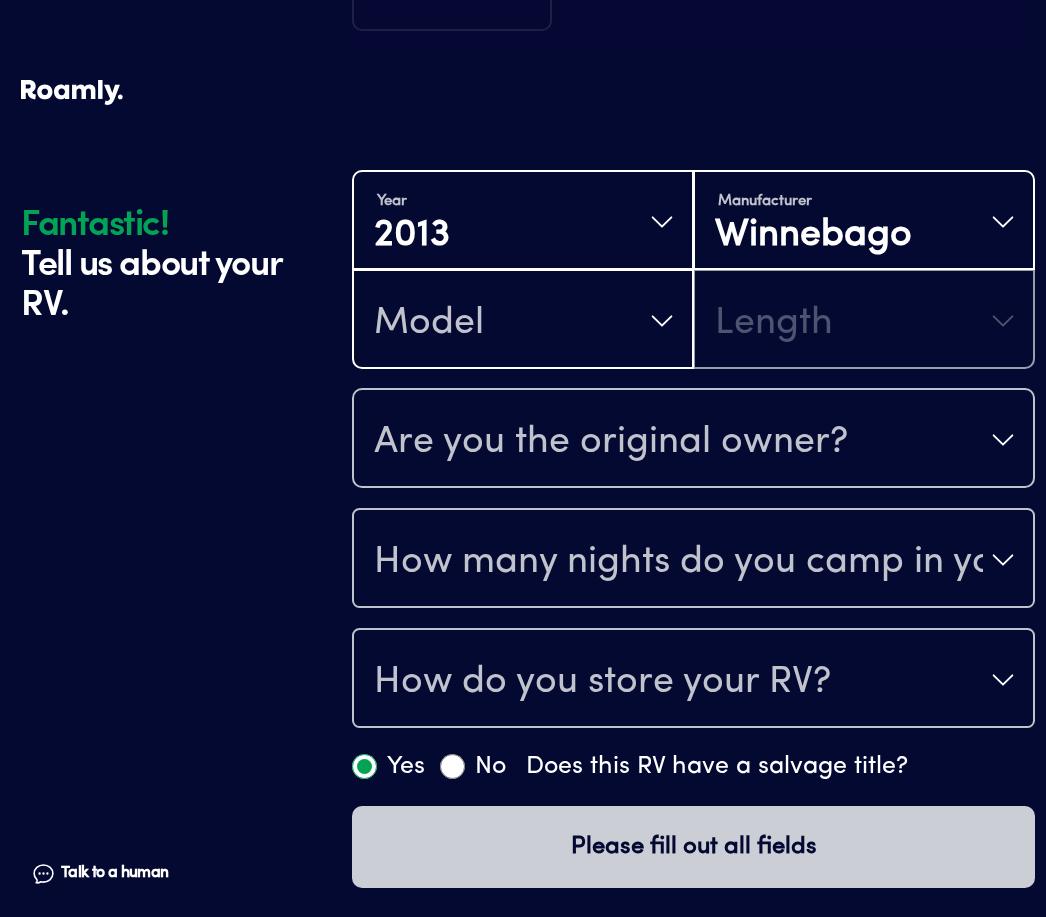 click on "Model" at bounding box center [523, 321] 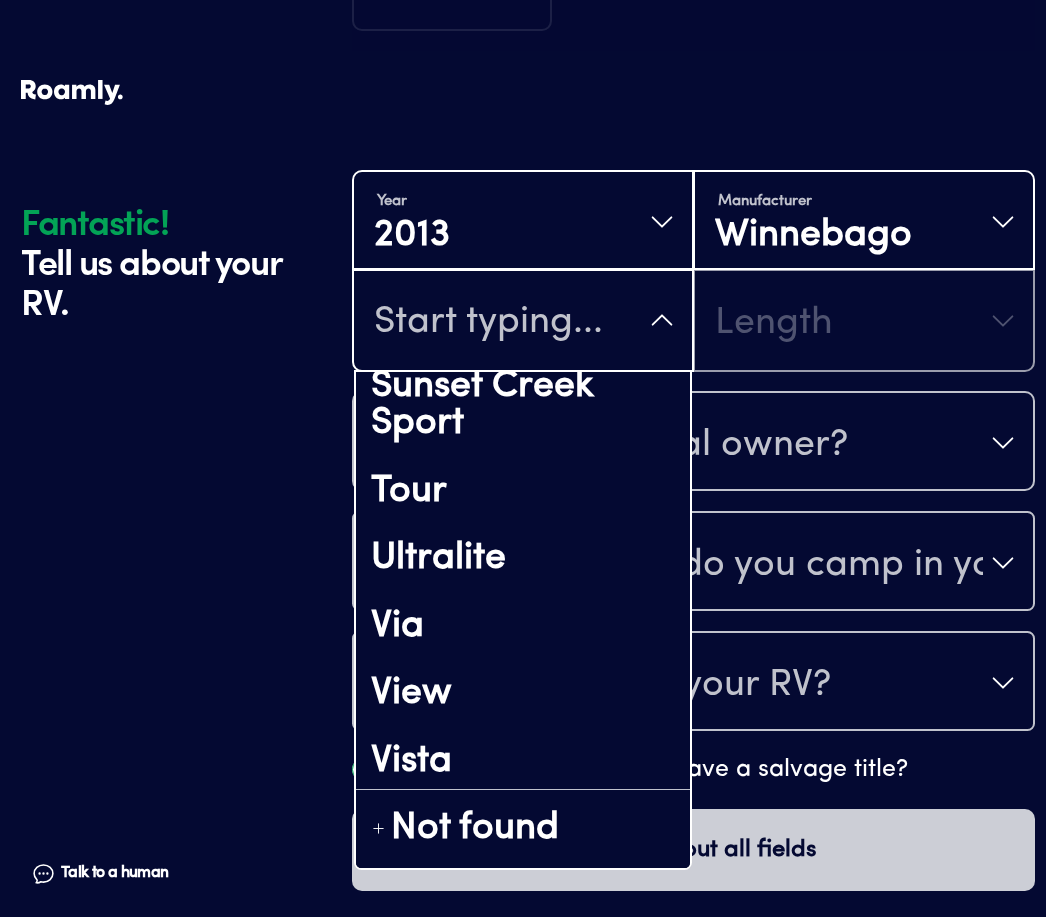 scroll, scrollTop: 490, scrollLeft: 0, axis: vertical 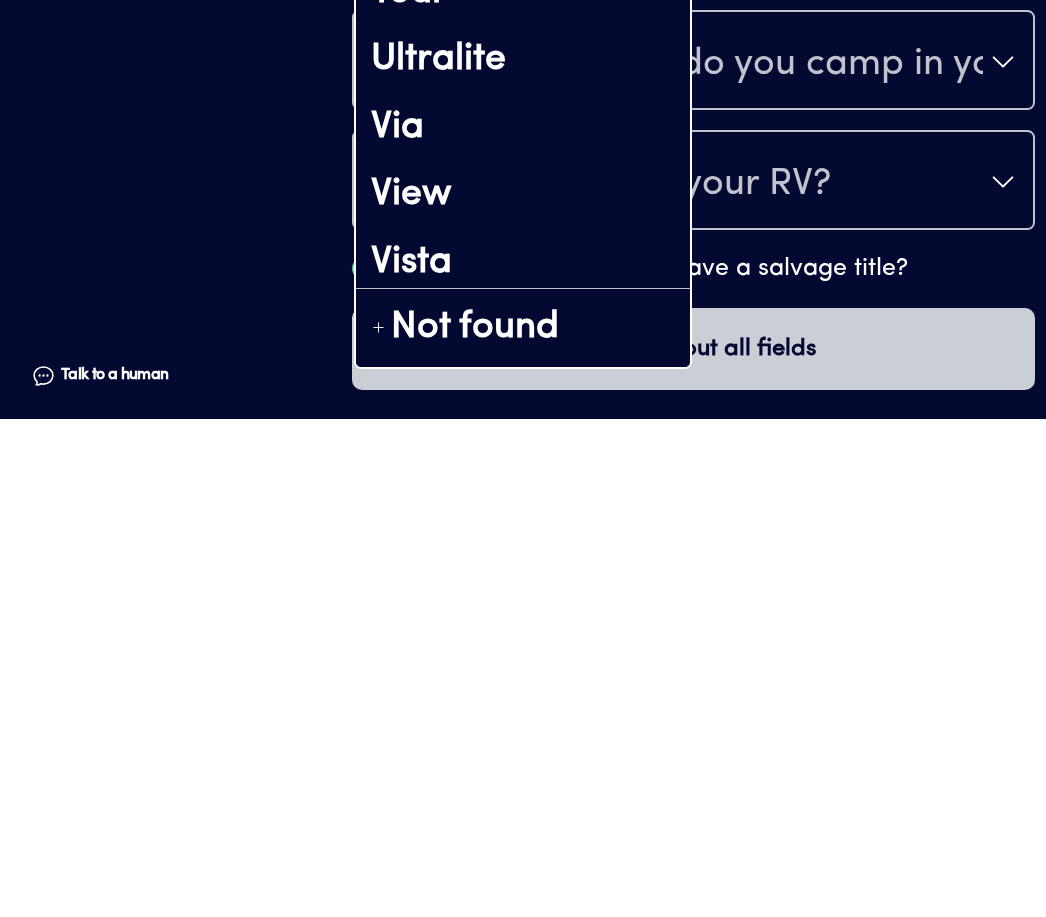 click on "Vista" at bounding box center (523, 761) 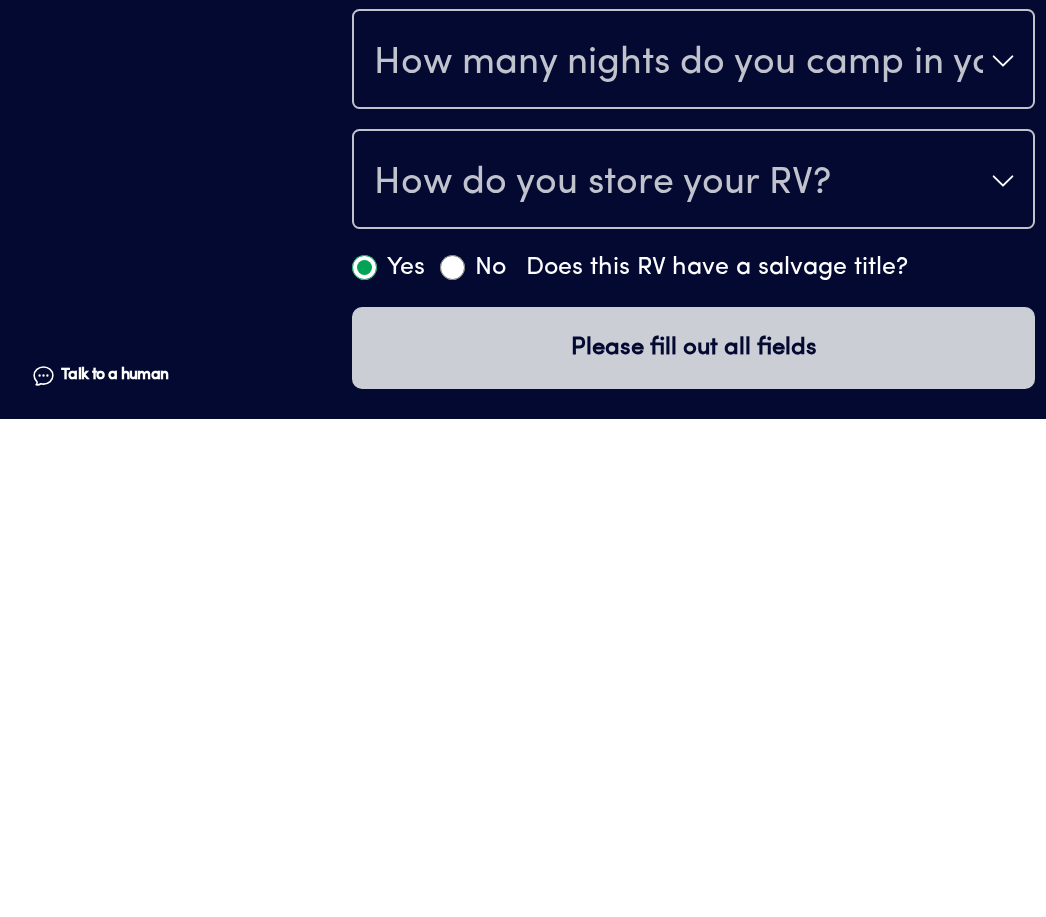 scroll, scrollTop: 559, scrollLeft: 0, axis: vertical 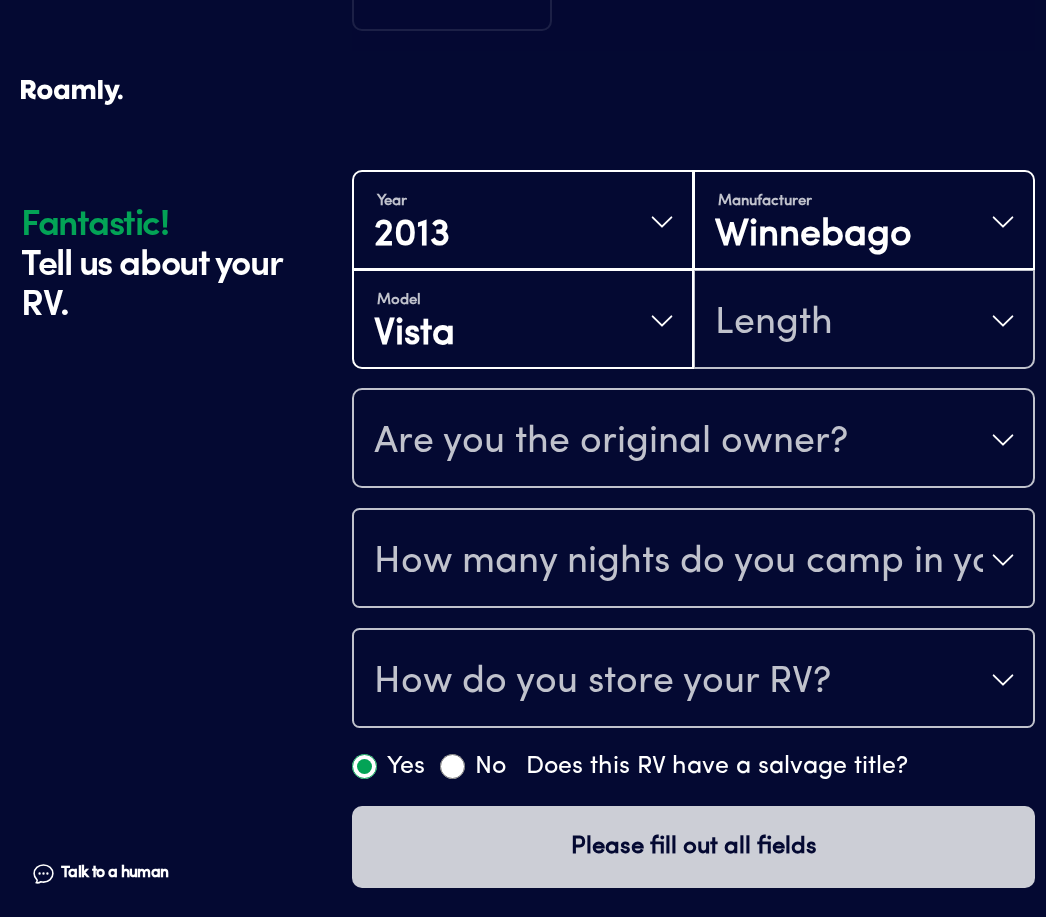 click on "Model Vista" at bounding box center [523, 321] 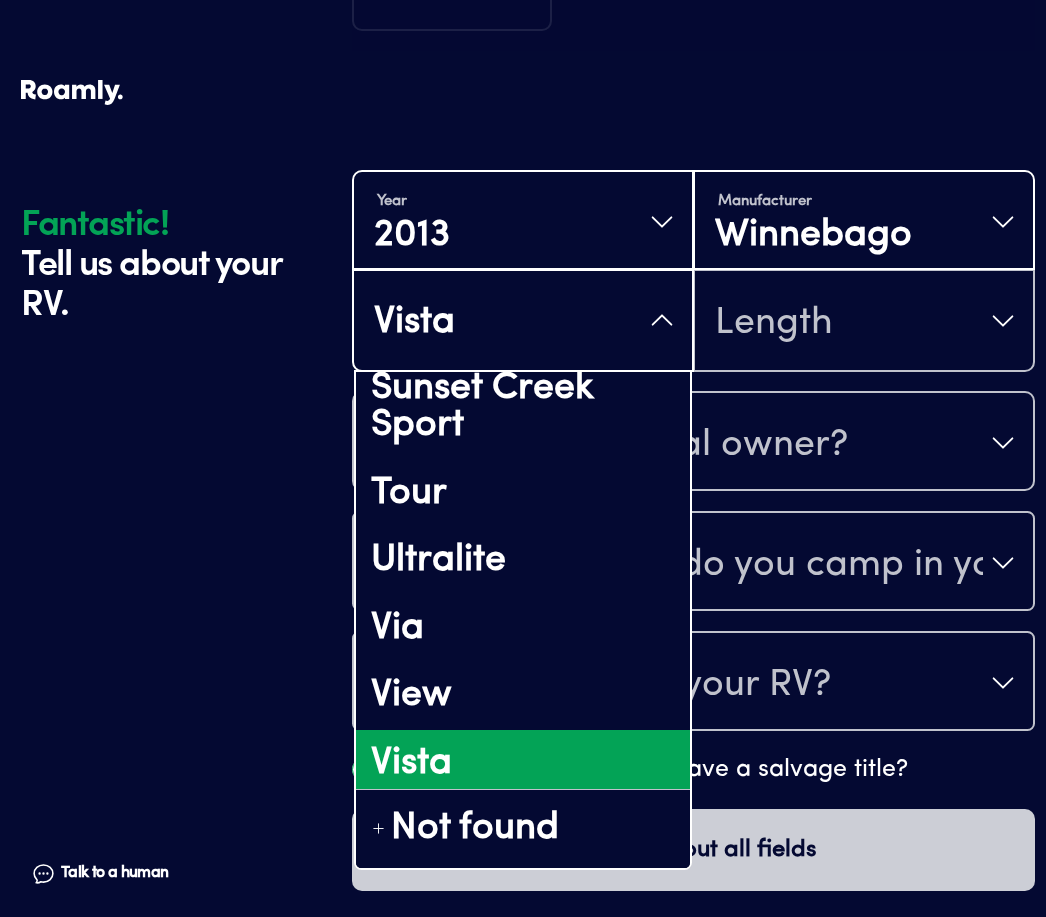 scroll, scrollTop: 490, scrollLeft: 0, axis: vertical 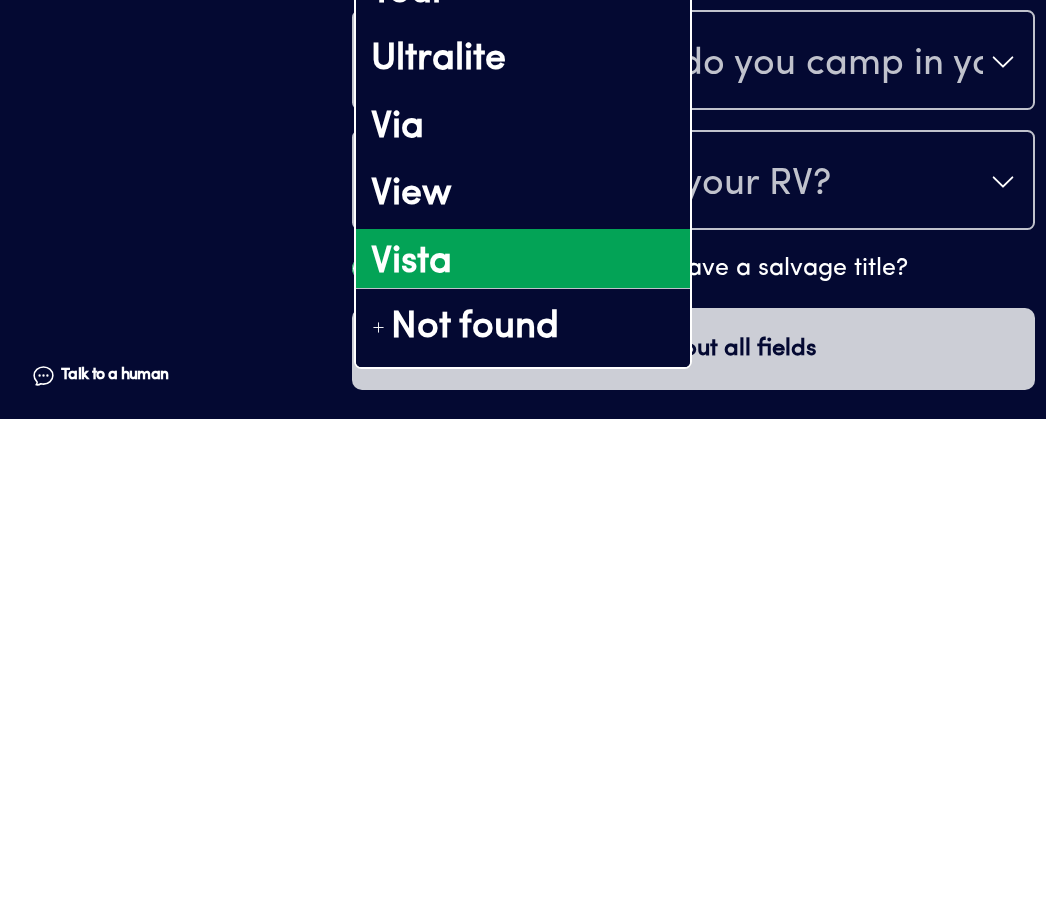 click on "Not found" at bounding box center [475, 827] 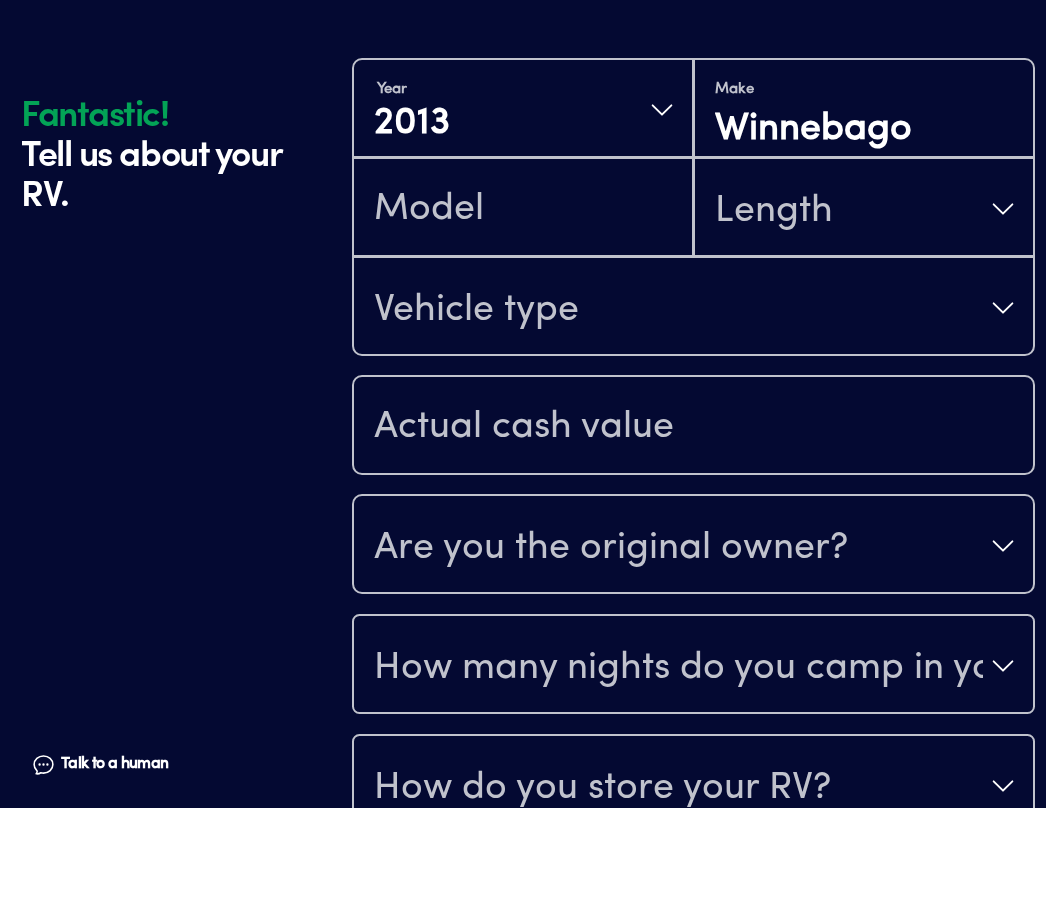 scroll, scrollTop: 671, scrollLeft: 0, axis: vertical 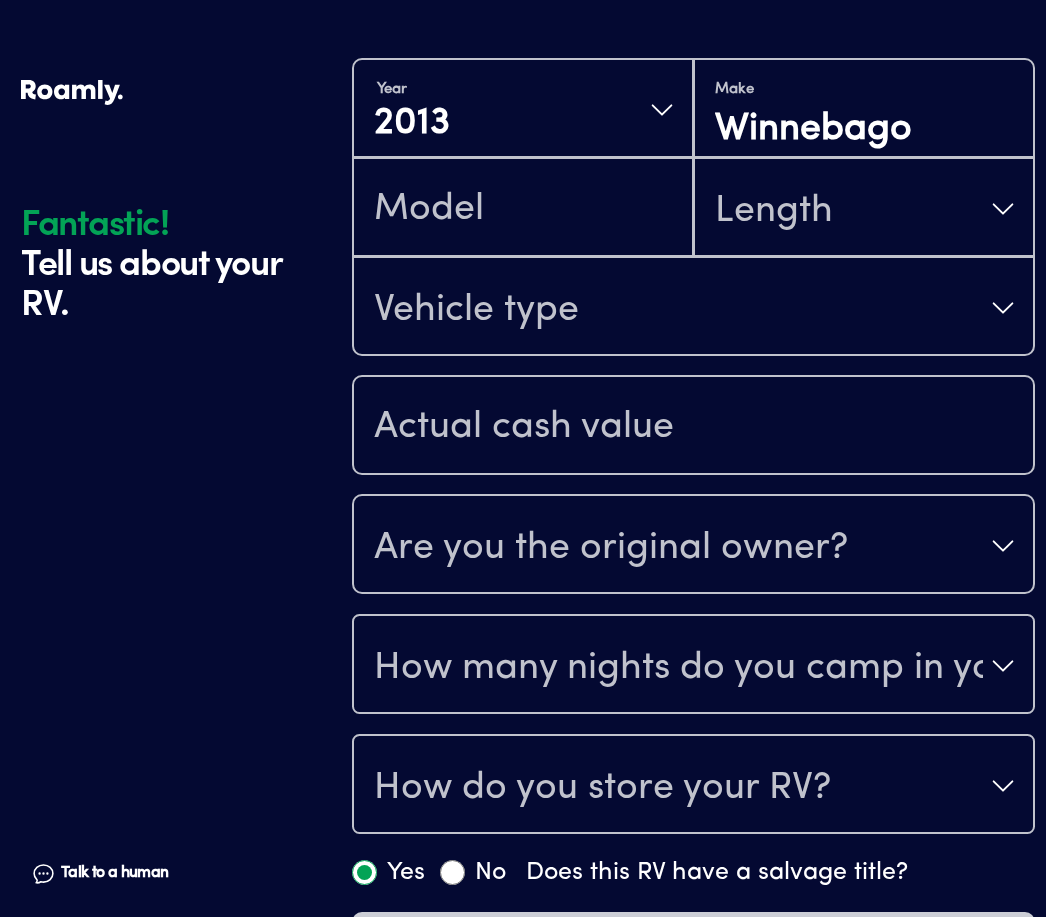 click on "Vehicle type" at bounding box center (693, 308) 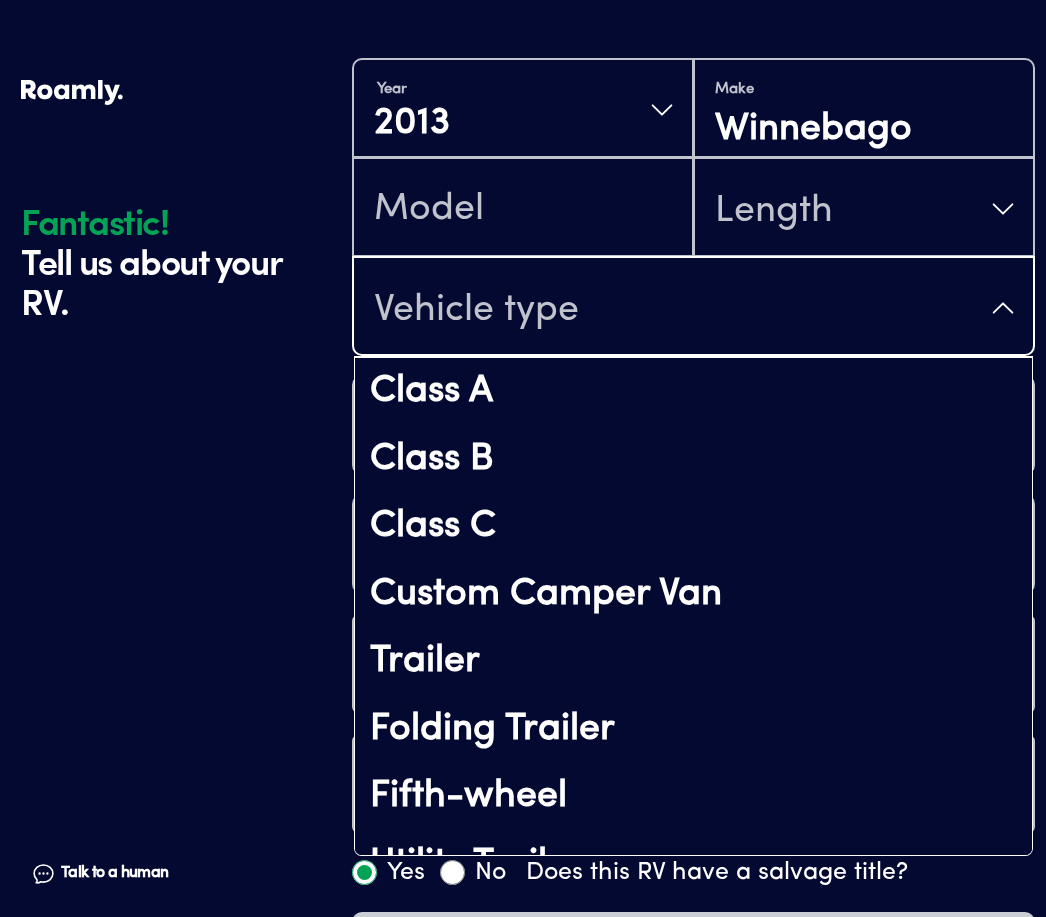 click on "Class B" at bounding box center (693, 460) 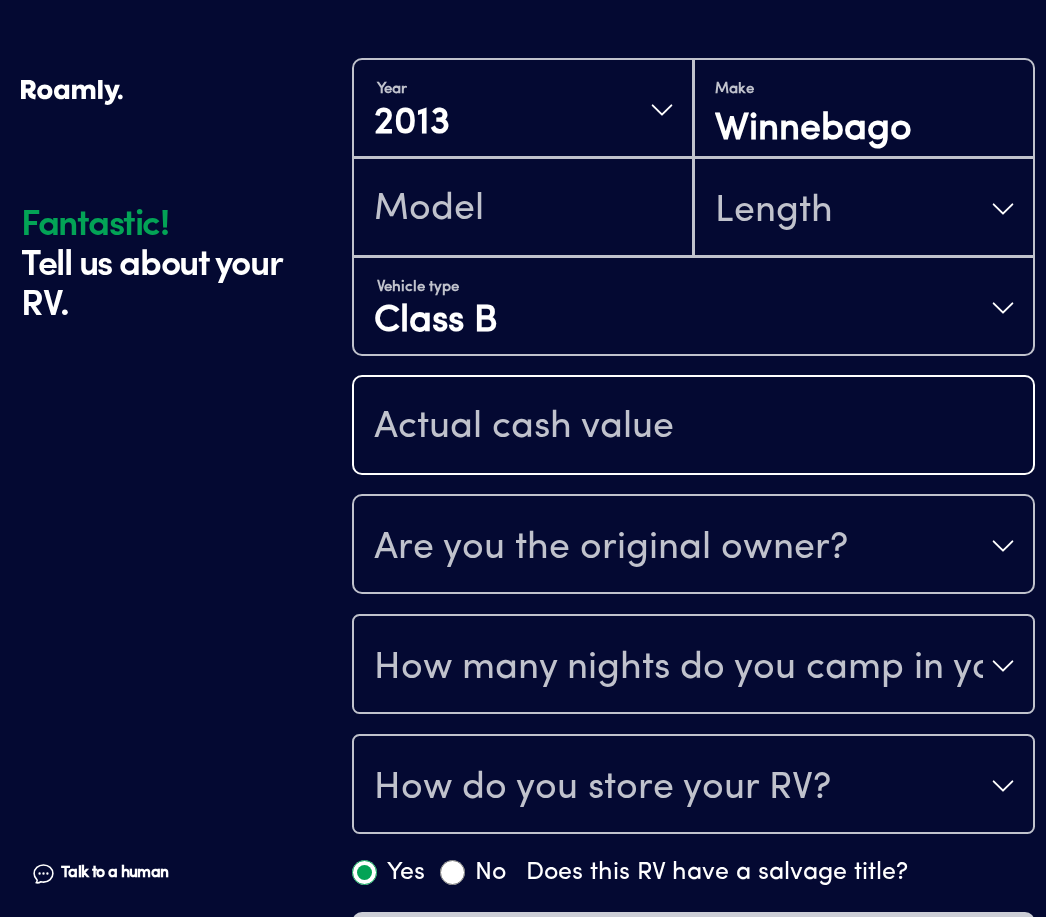 click at bounding box center (693, 427) 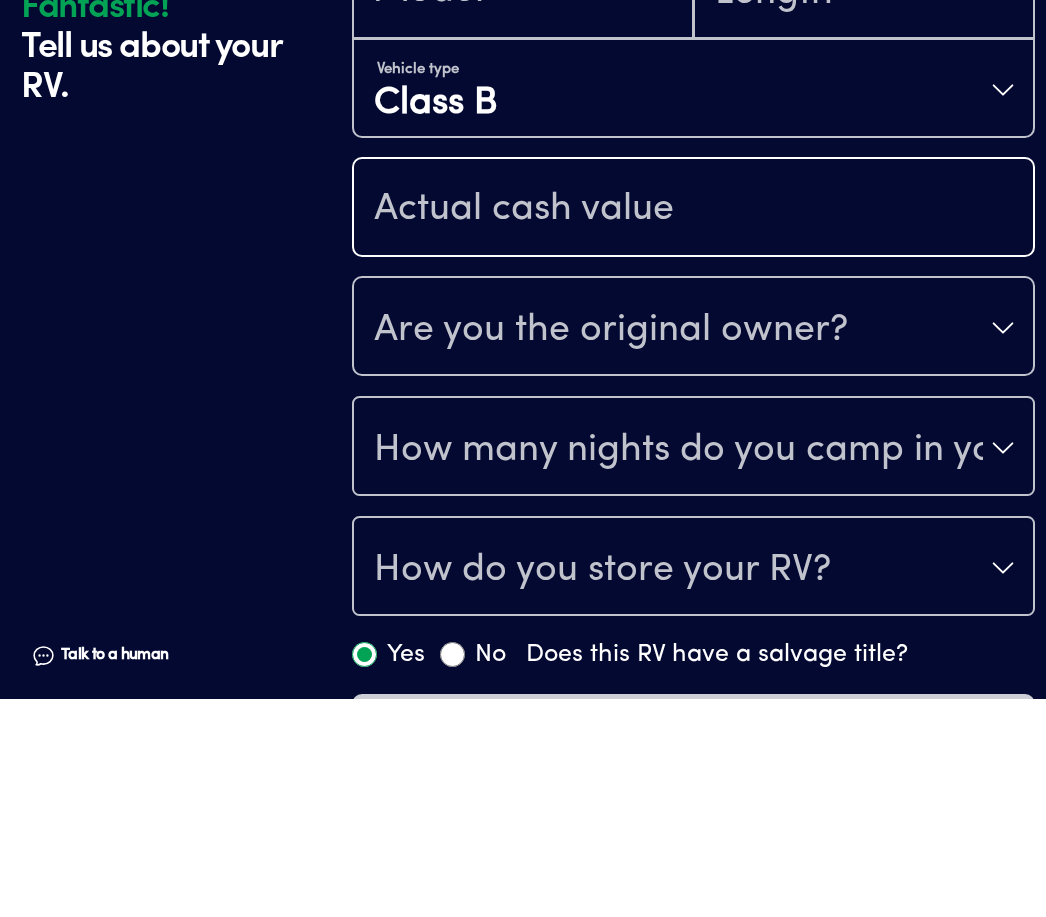 click at bounding box center [693, 427] 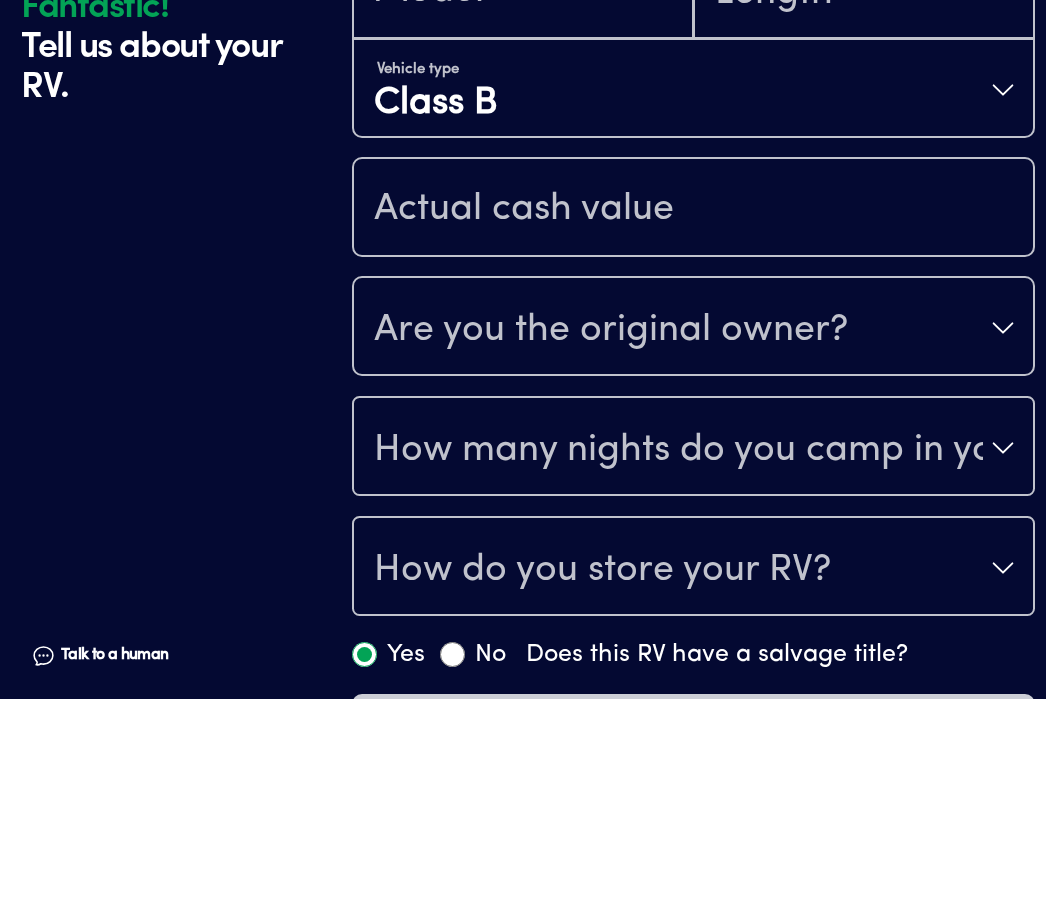 click on "Are you the original owner?" at bounding box center (693, 546) 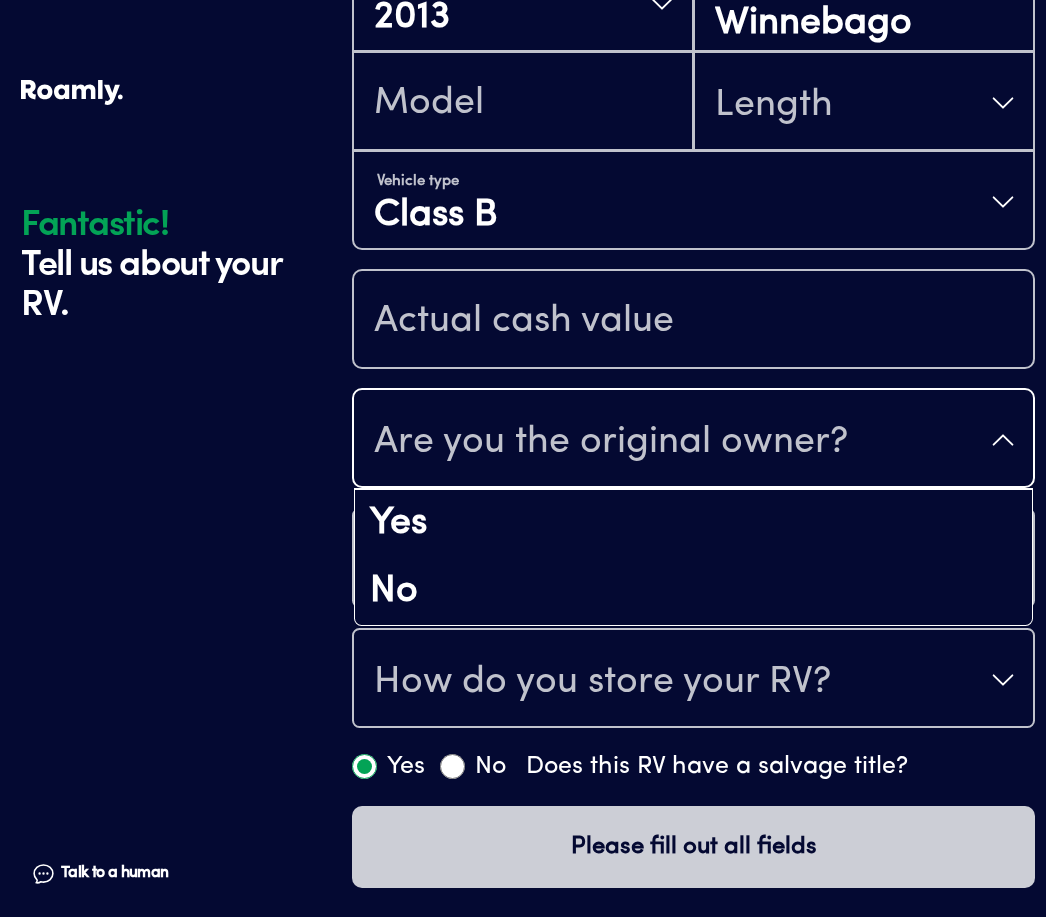 click on "No" at bounding box center [693, 592] 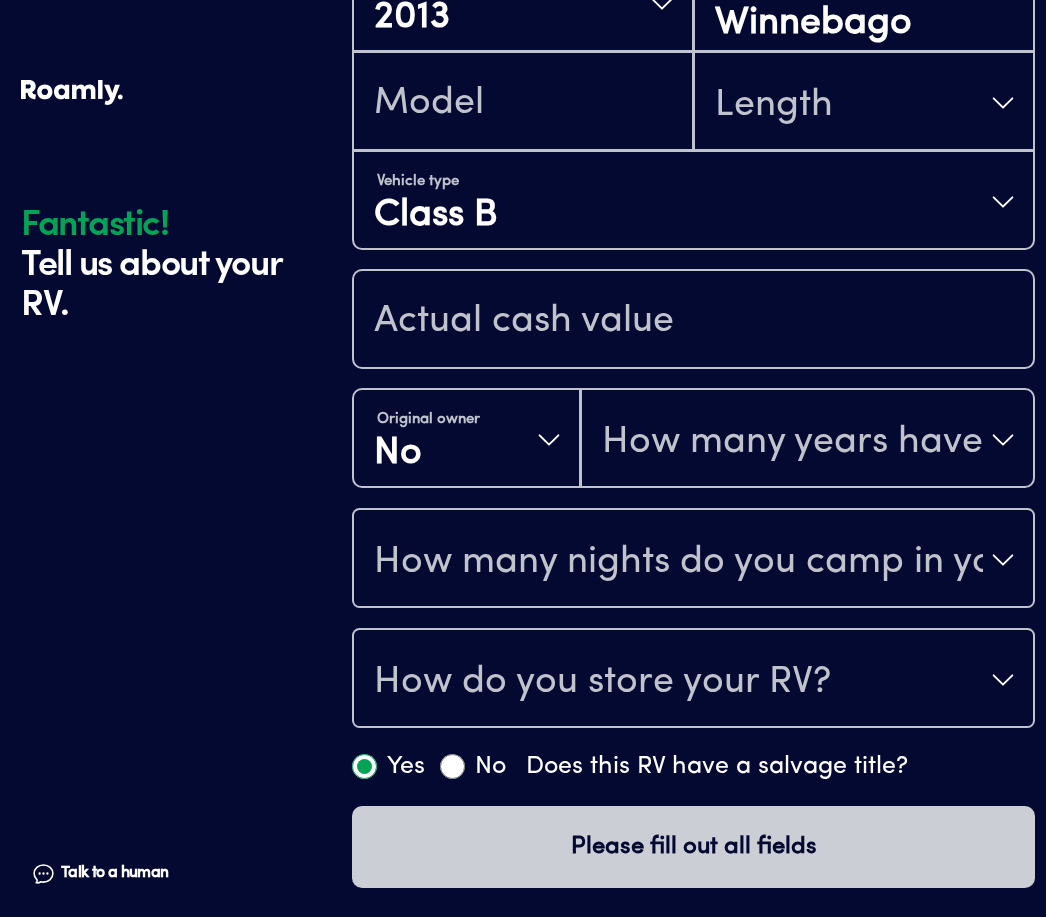 click on "How many years have you owned it?" at bounding box center [807, 440] 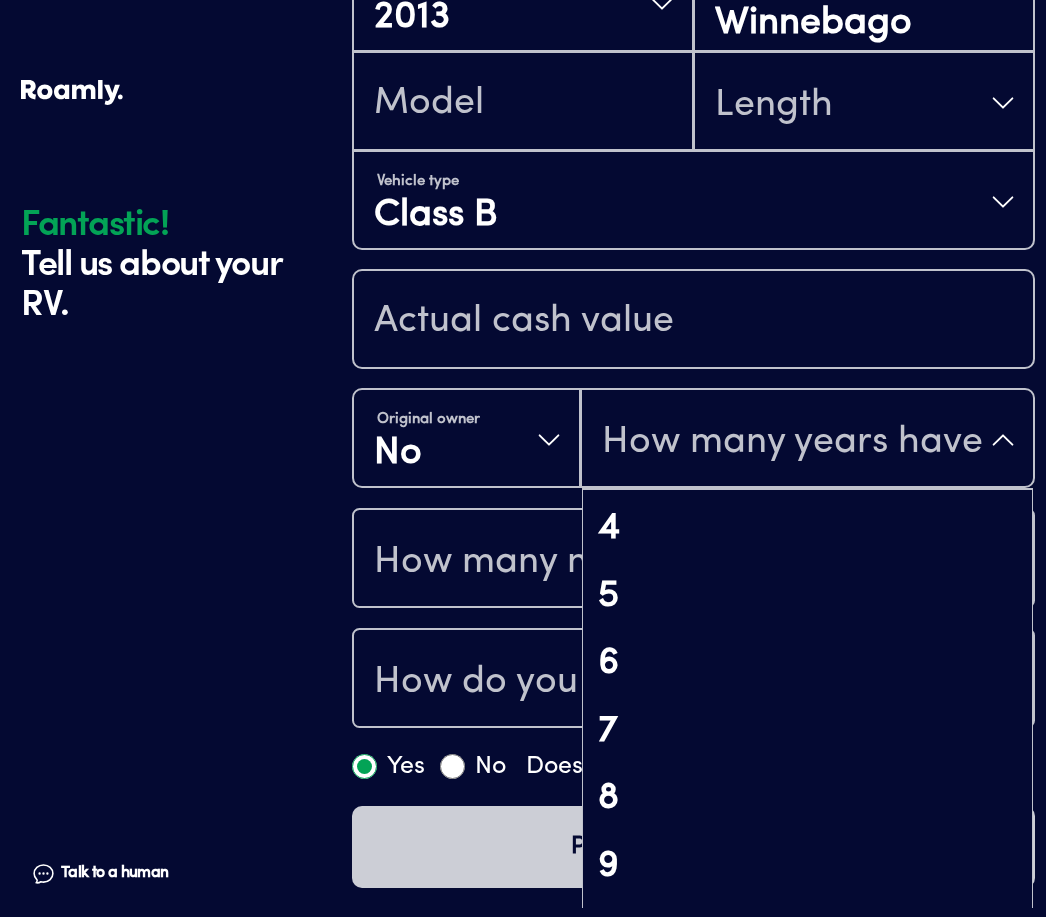 scroll, scrollTop: 251, scrollLeft: 0, axis: vertical 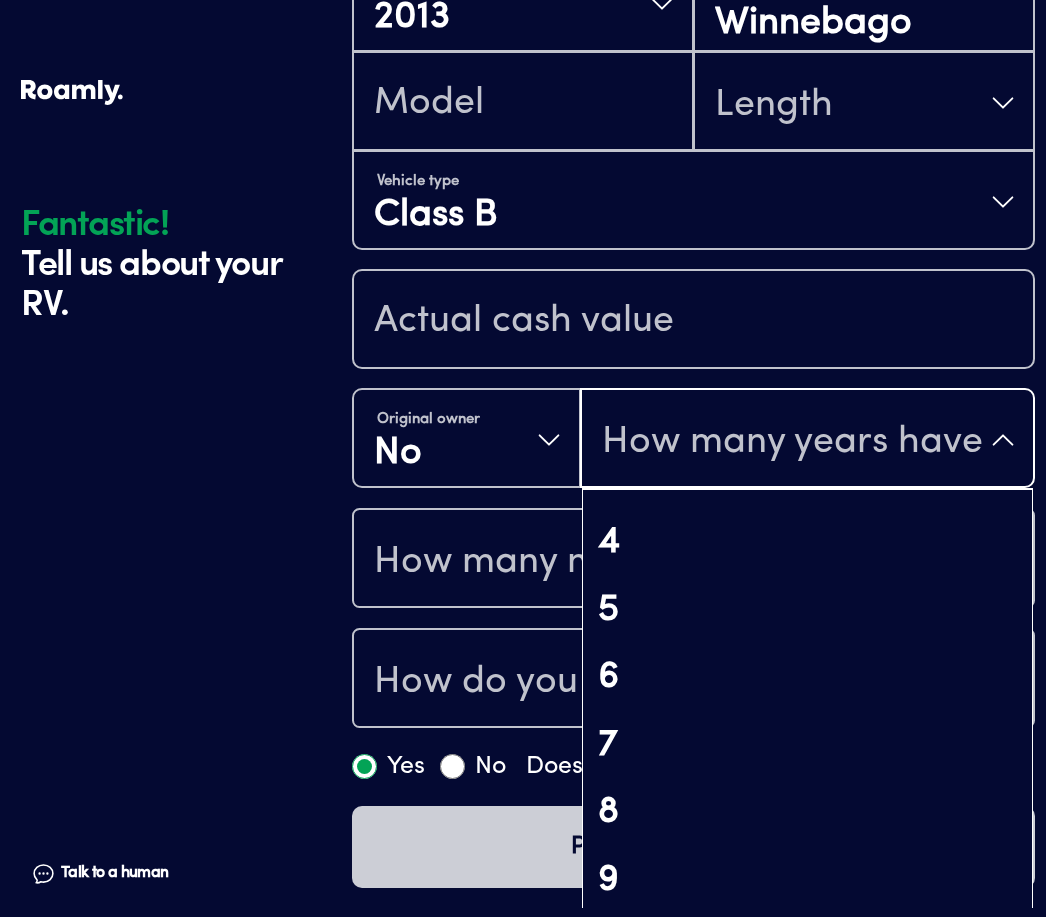 click on "7" at bounding box center (807, 746) 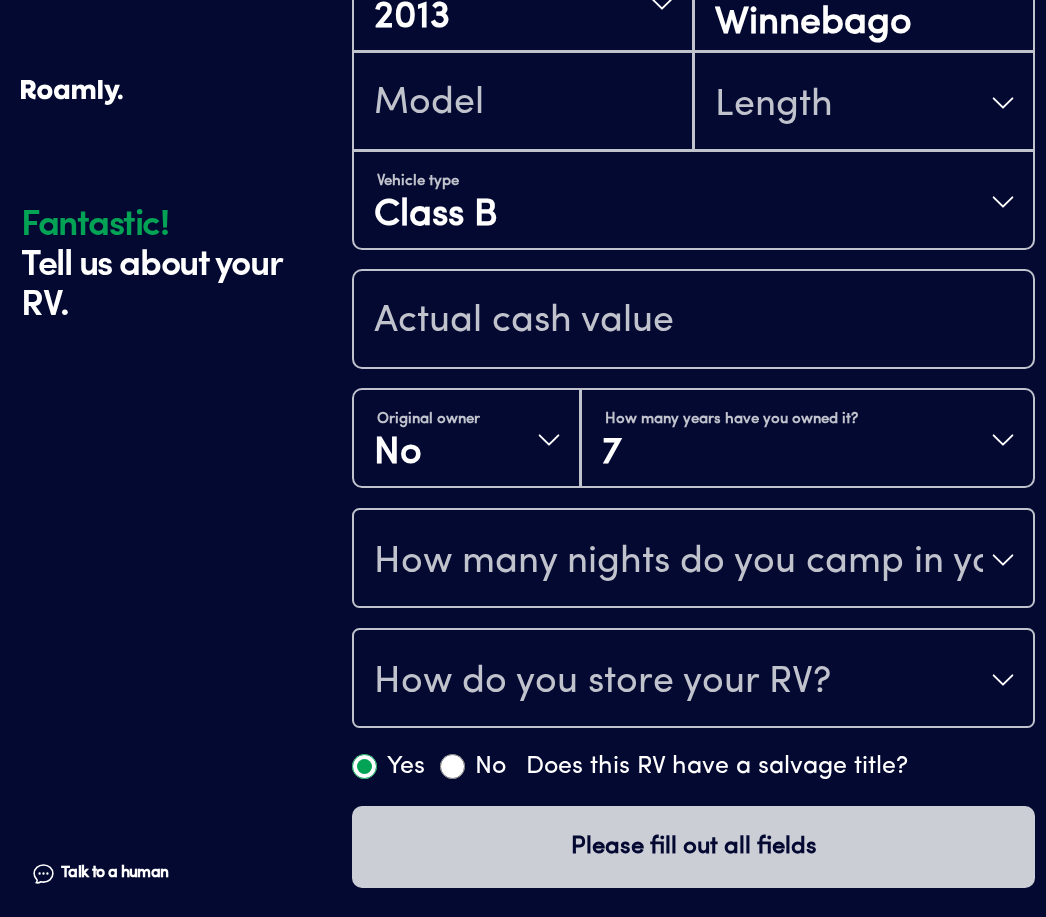 click on "How do you store your RV?" at bounding box center (693, 680) 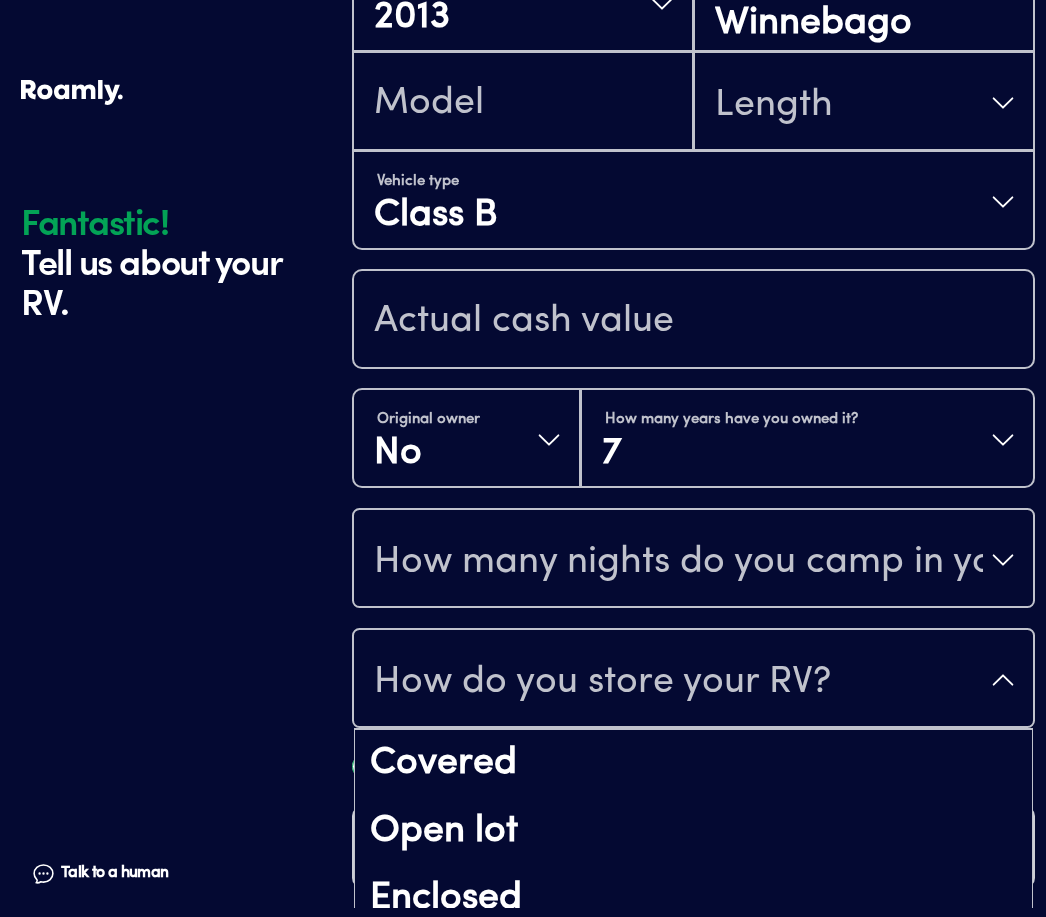 click on "Year 2013 Make Winnebago Length Vehicle type Class B Original owner No How many years have you owned it? 7 How many nights do you camp in your RV? How do you store your RV? Covered Open lot Enclosed Yes No Does this RV have a salvage title?" at bounding box center [693, 369] 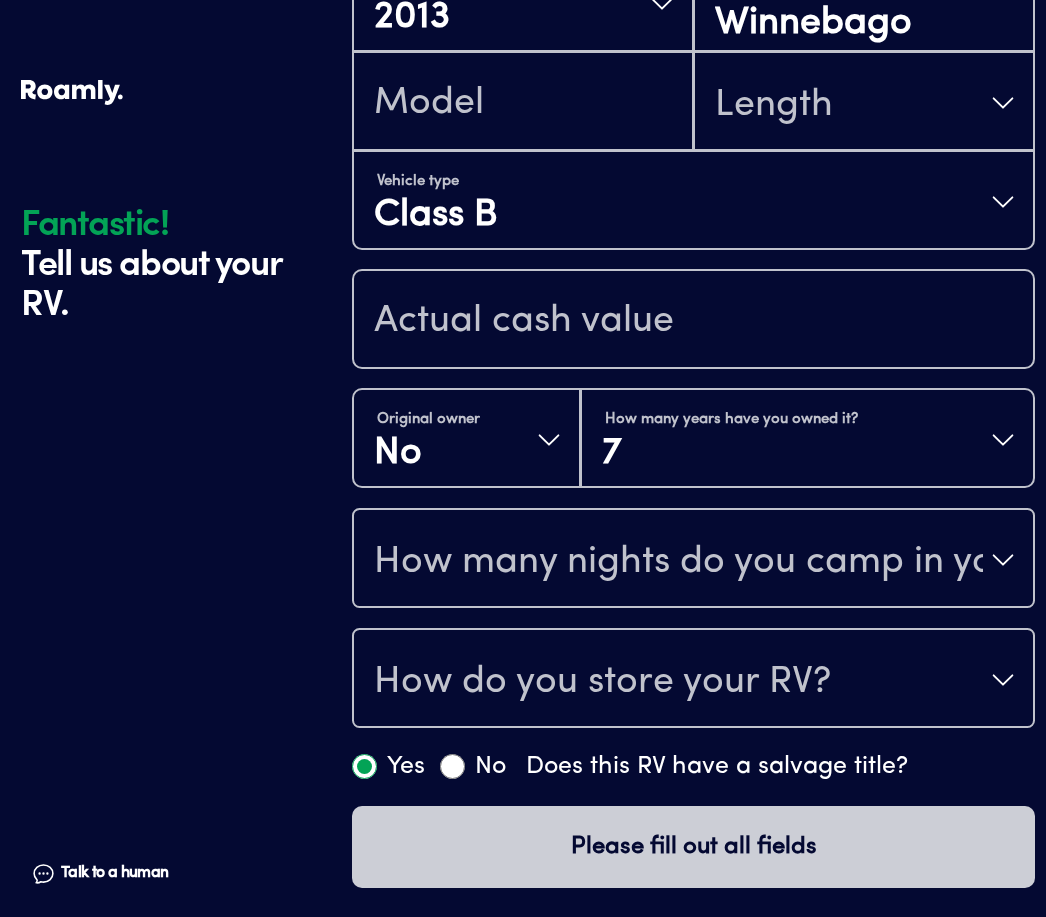 click on "How do you store your RV?" at bounding box center (693, 680) 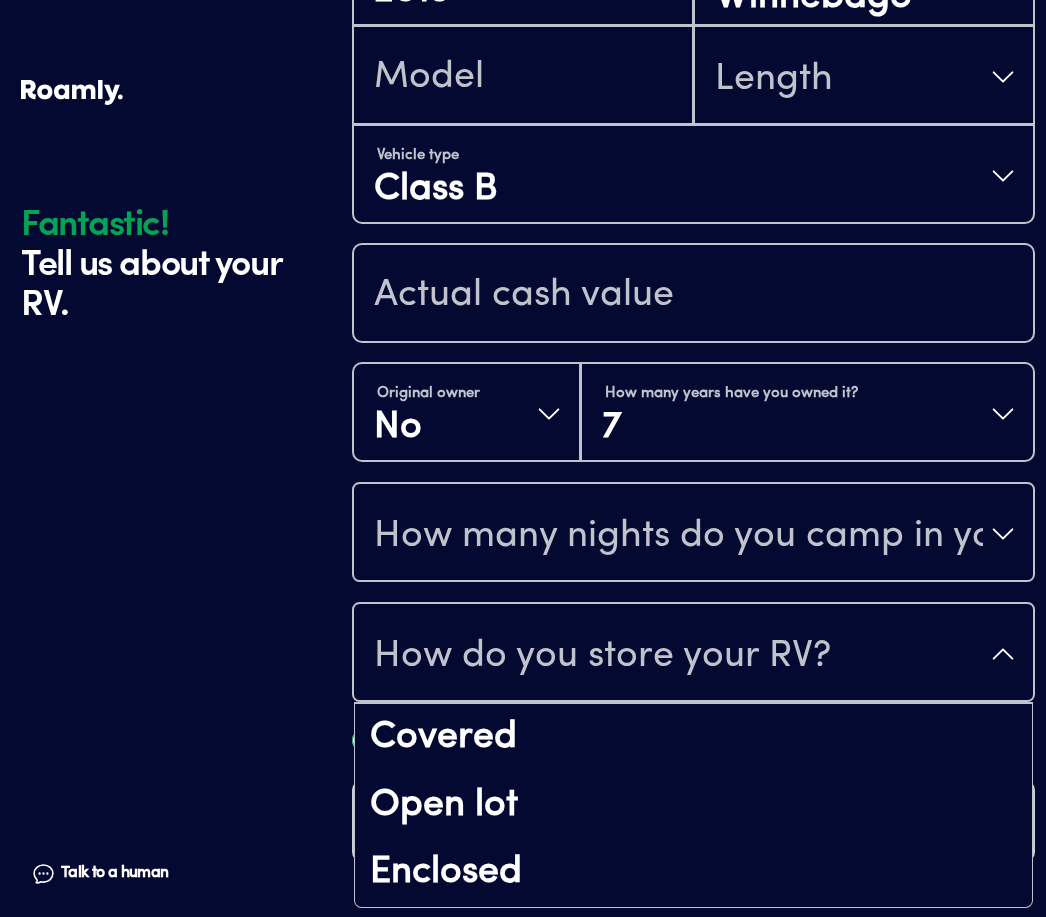 scroll, scrollTop: 25, scrollLeft: 0, axis: vertical 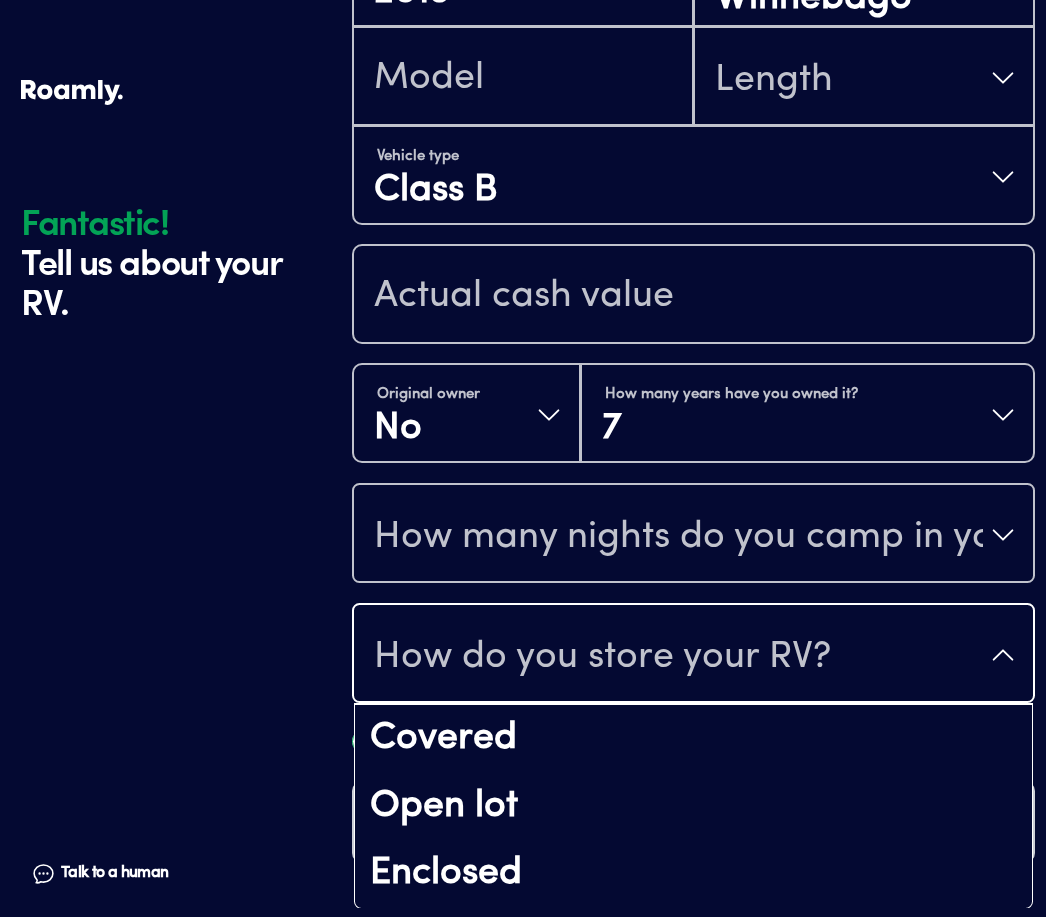 click on "Covered" at bounding box center (693, 739) 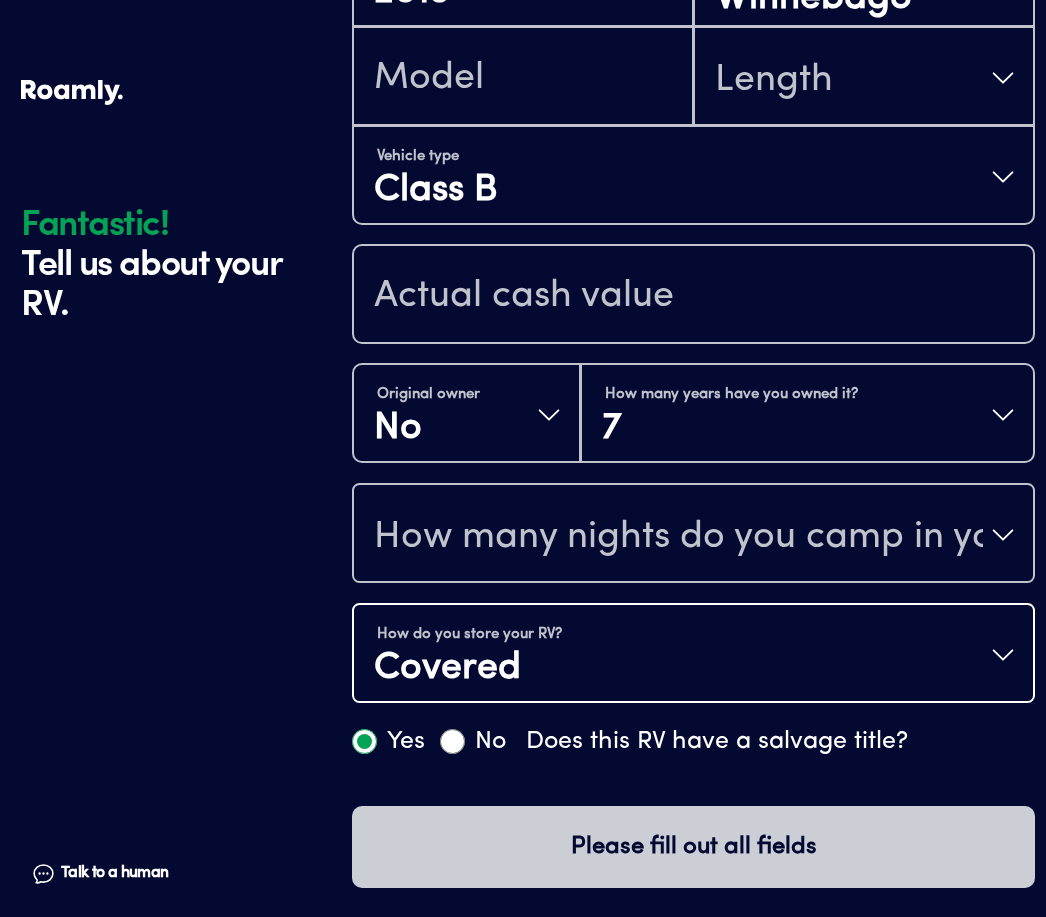 scroll, scrollTop: 0, scrollLeft: 0, axis: both 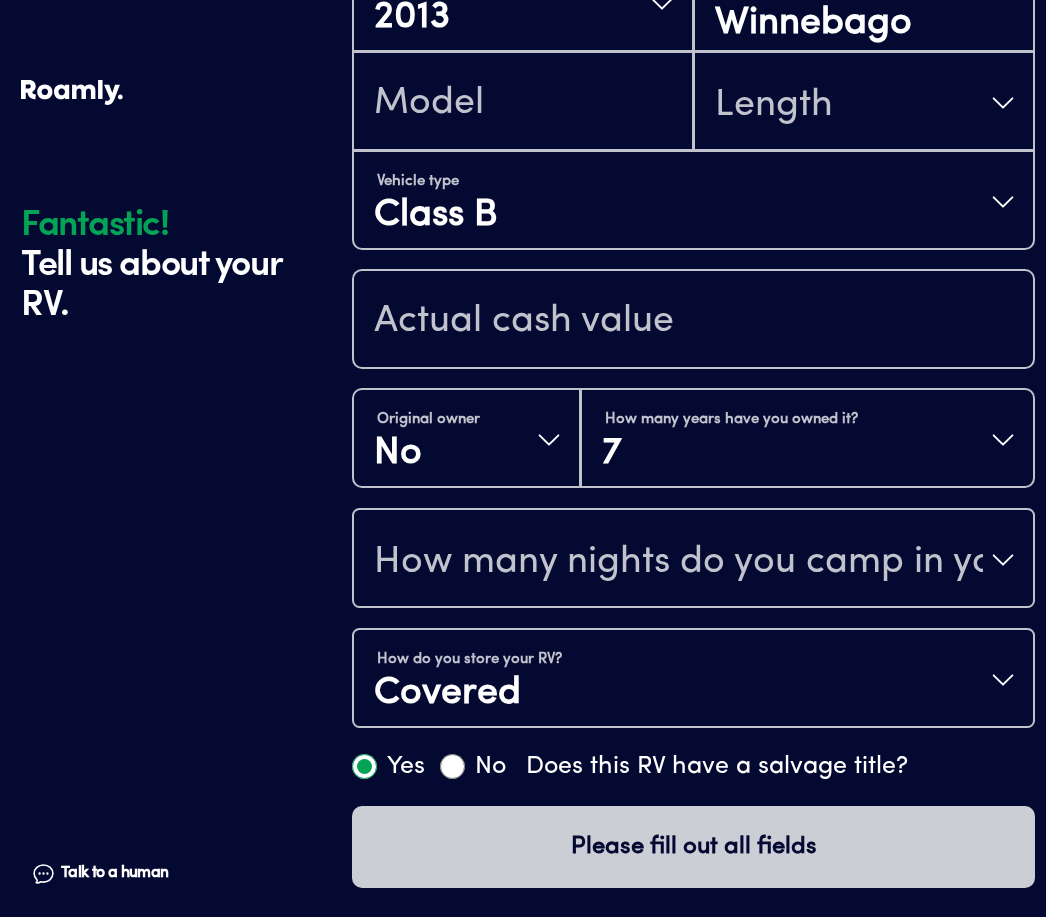 click on "How many nights do you camp in your RV?" at bounding box center (693, 560) 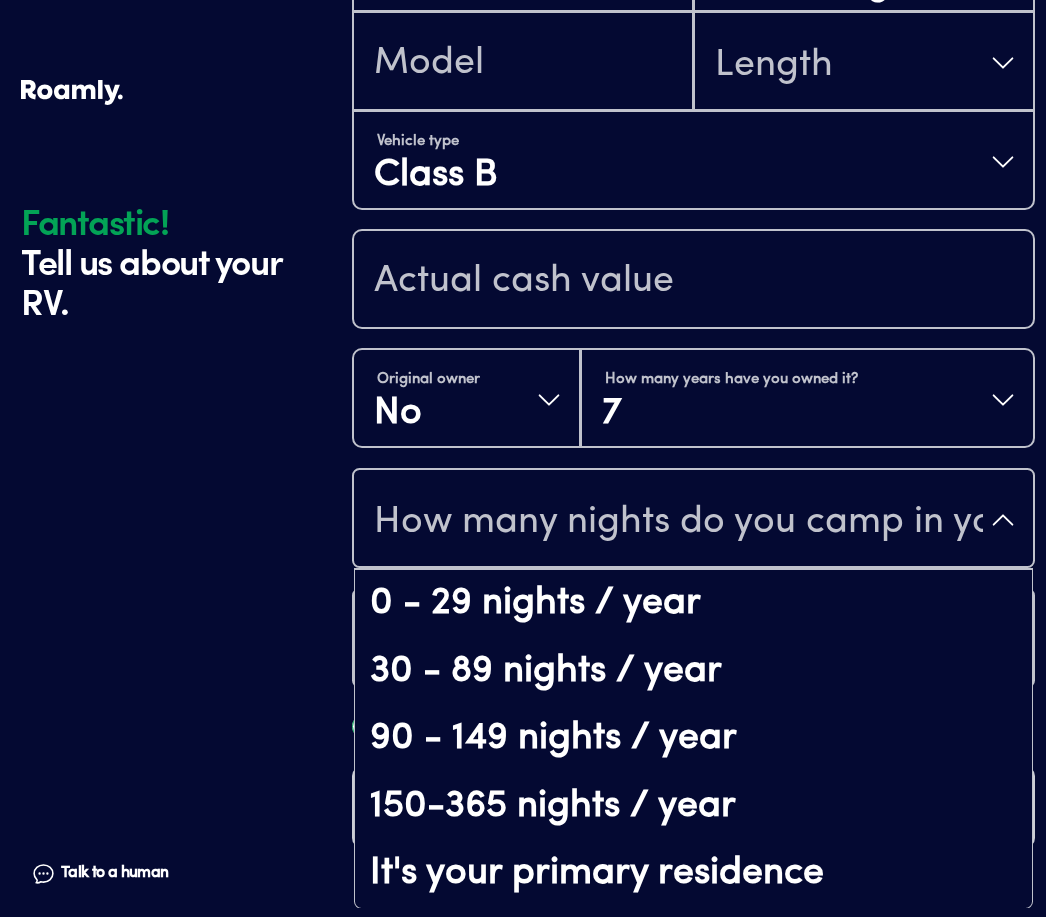 scroll, scrollTop: 39, scrollLeft: 0, axis: vertical 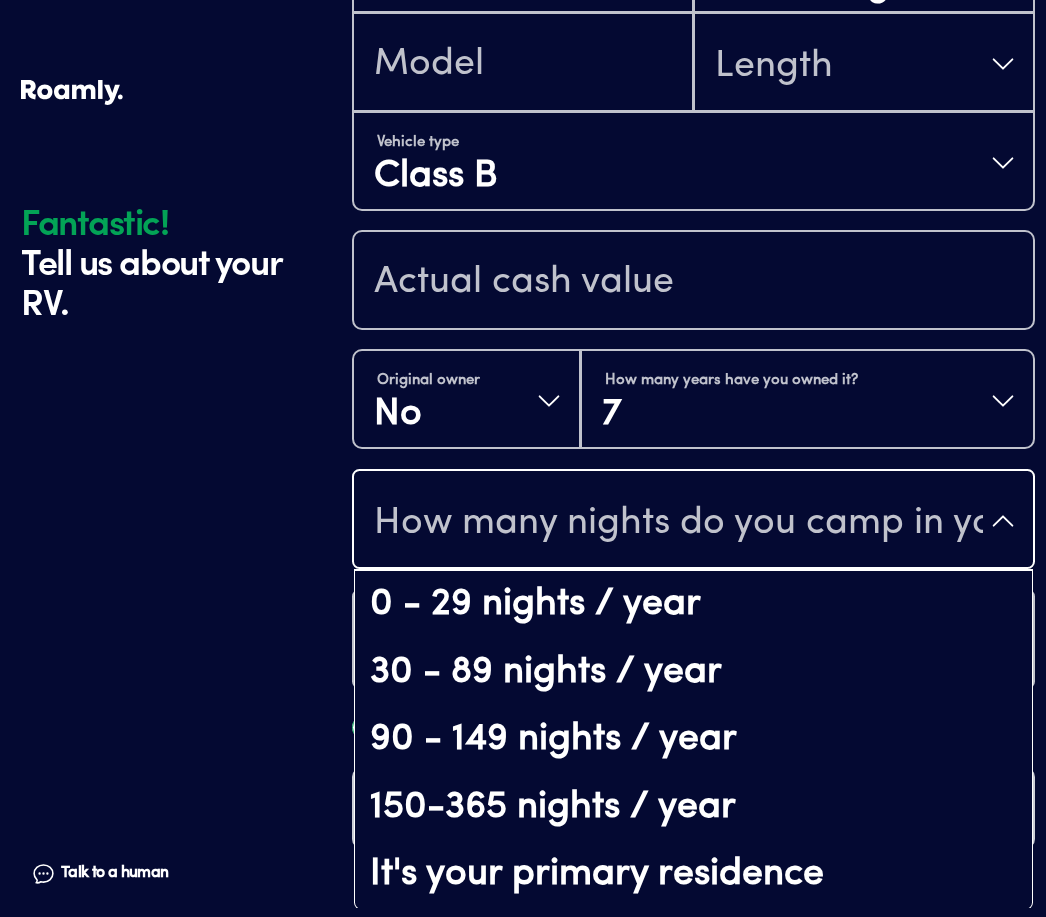 click on "150-365 nights / year" at bounding box center (693, 808) 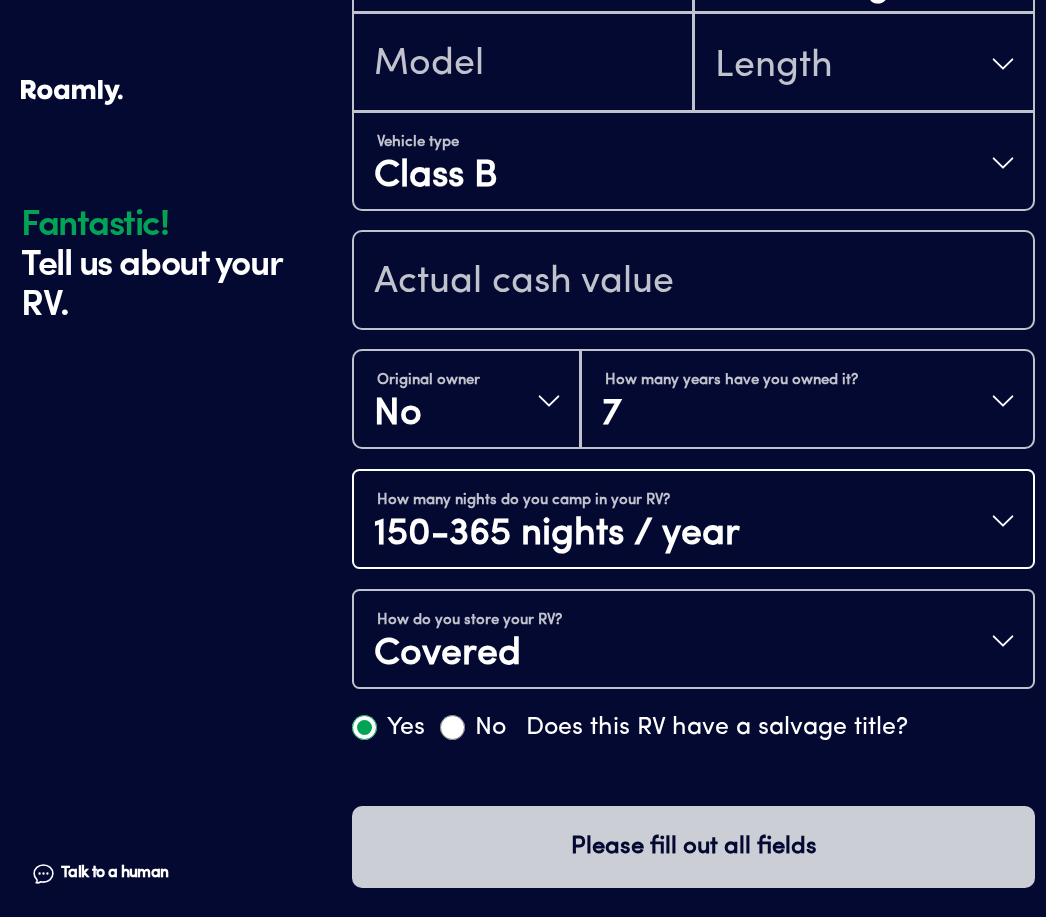 scroll, scrollTop: 0, scrollLeft: 0, axis: both 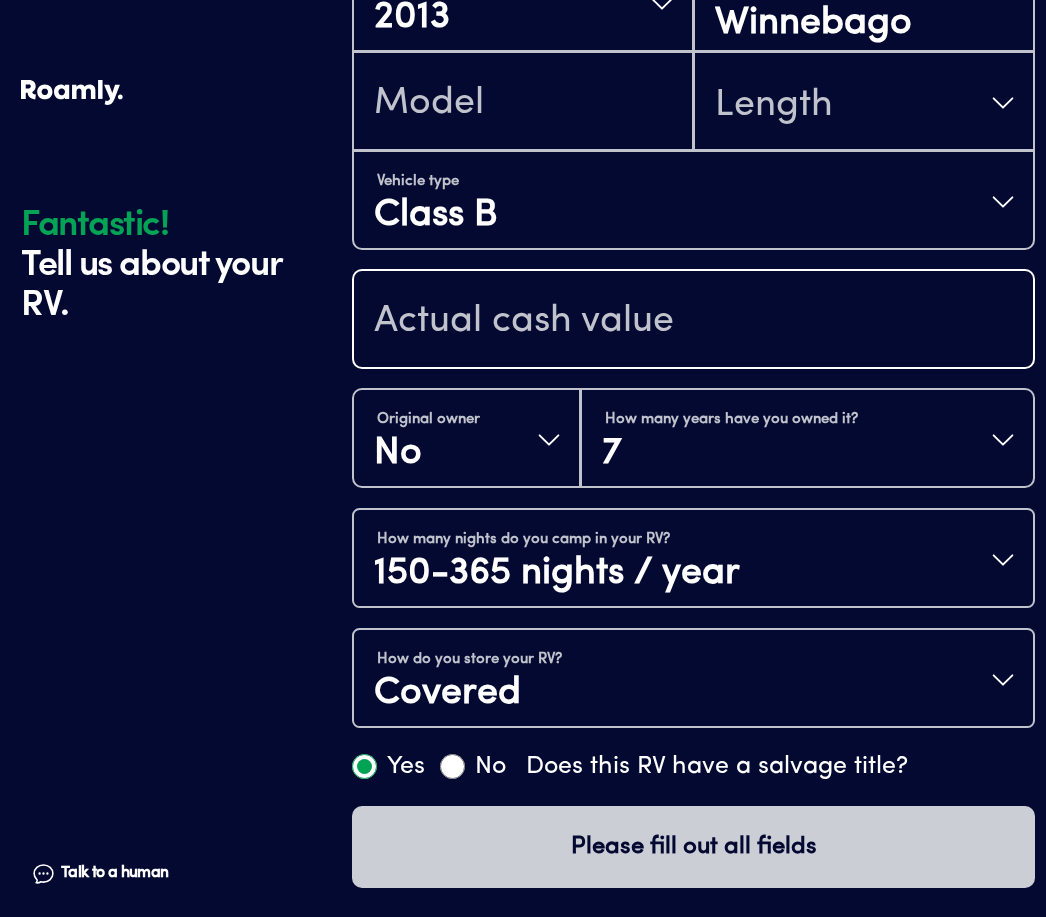 click at bounding box center [693, 321] 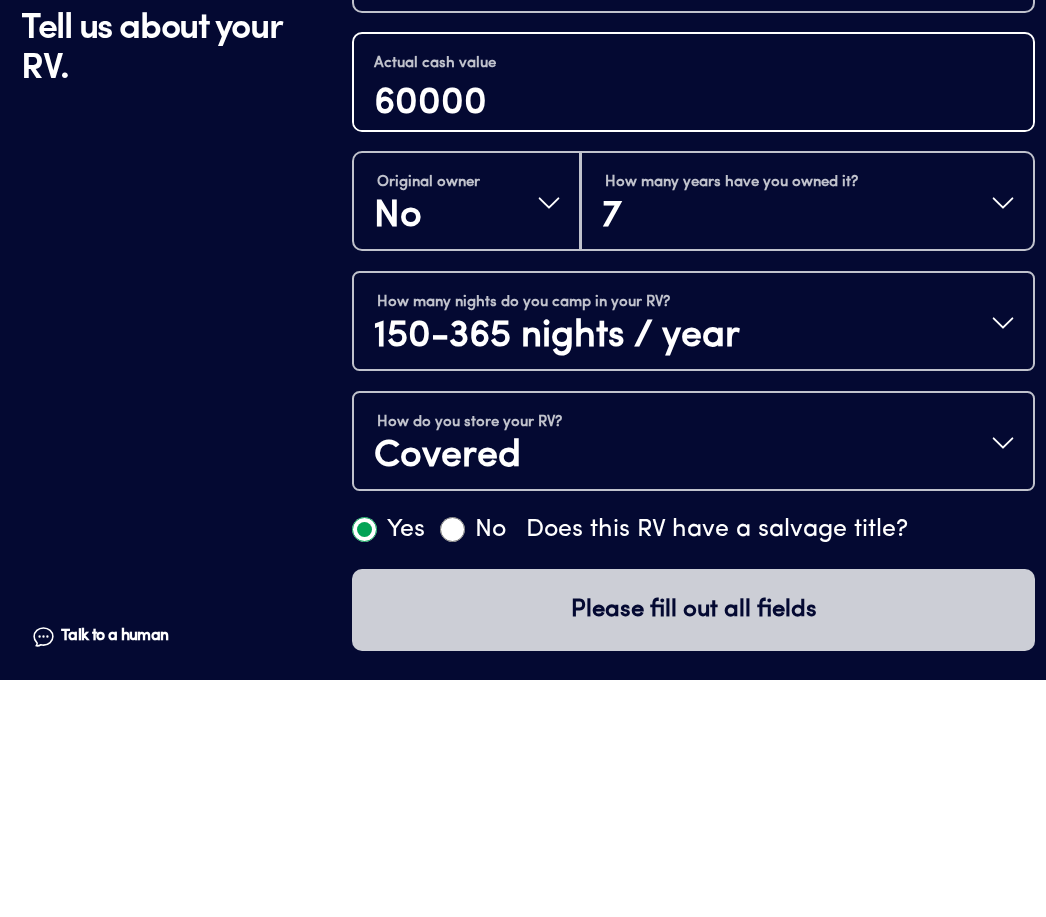 type on "60000" 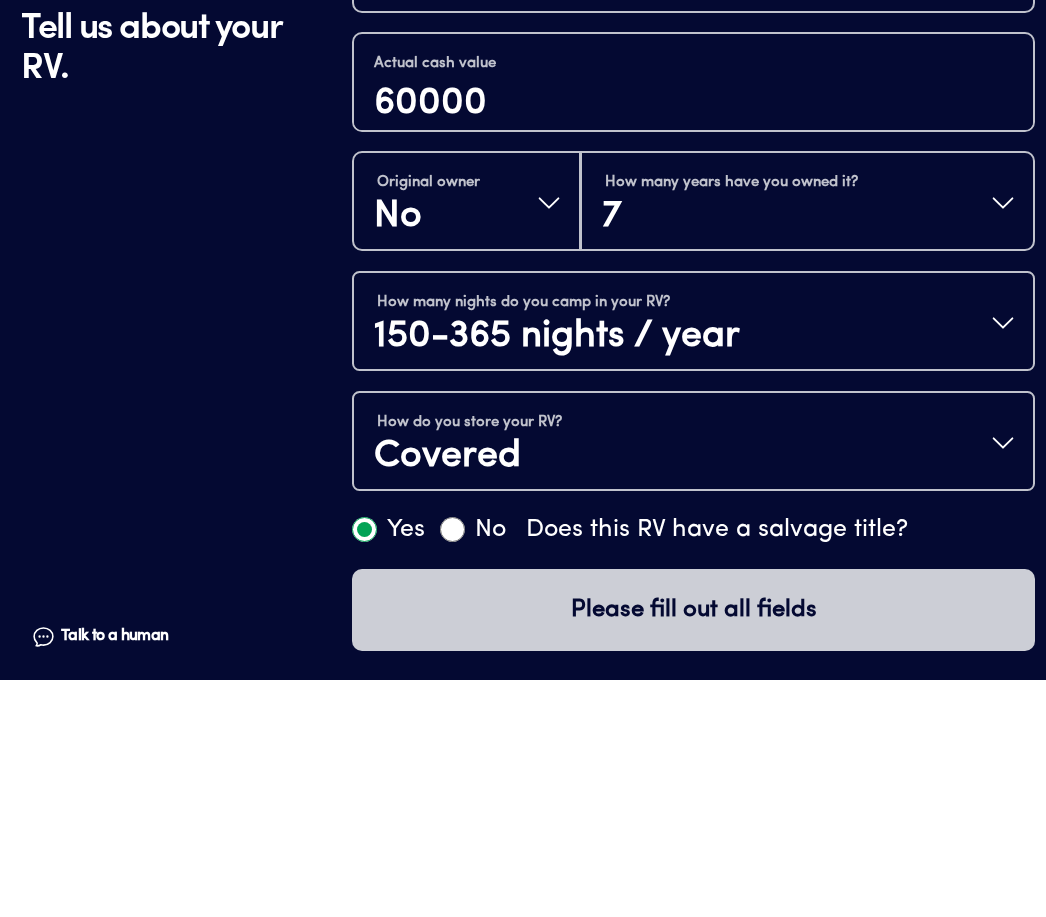 click on "Fantastic! Tell us about your RV. Talk to a human Chat" at bounding box center (181, 70) 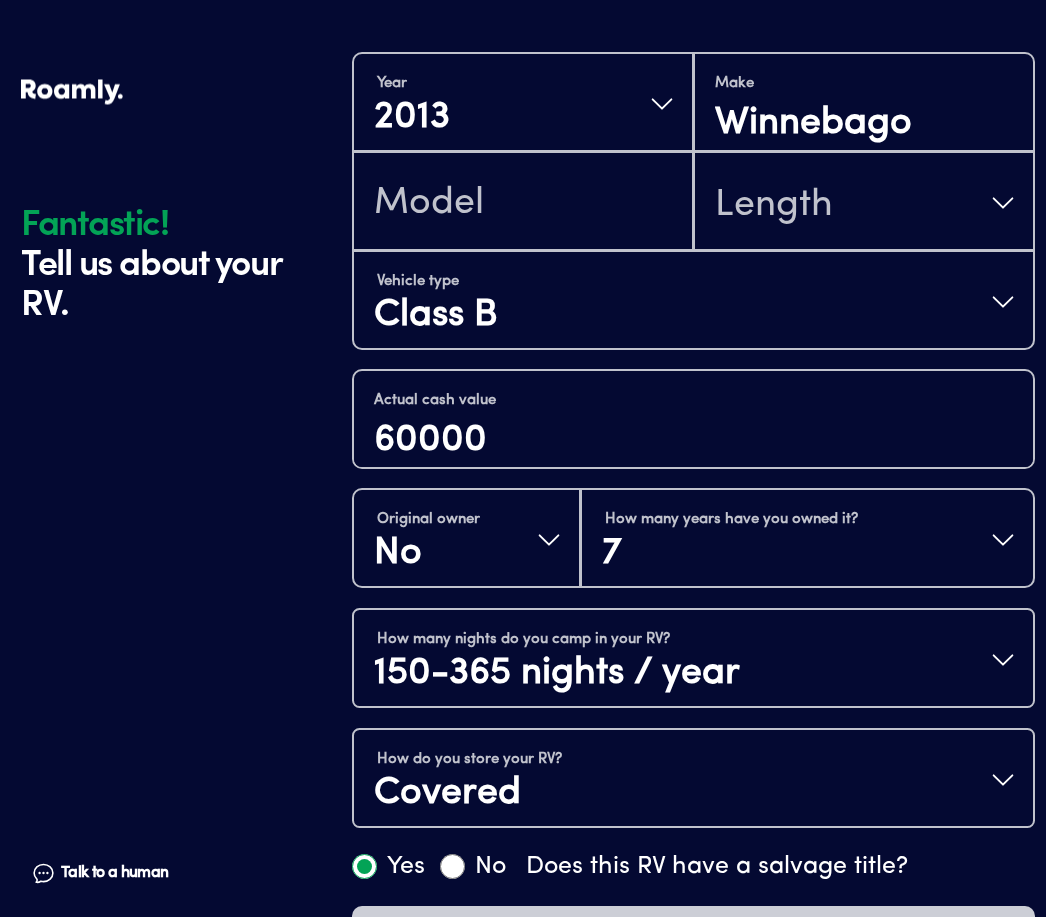 scroll, scrollTop: 713, scrollLeft: 0, axis: vertical 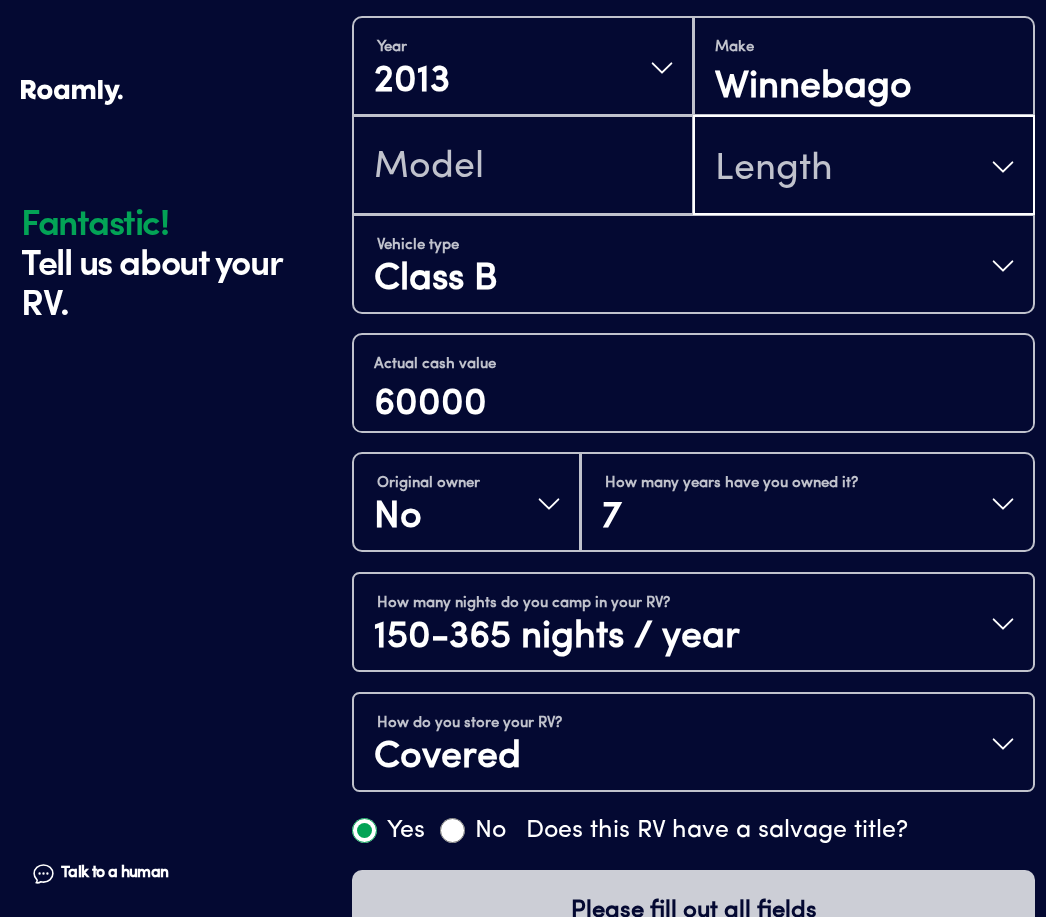 click on "Length" at bounding box center [864, 167] 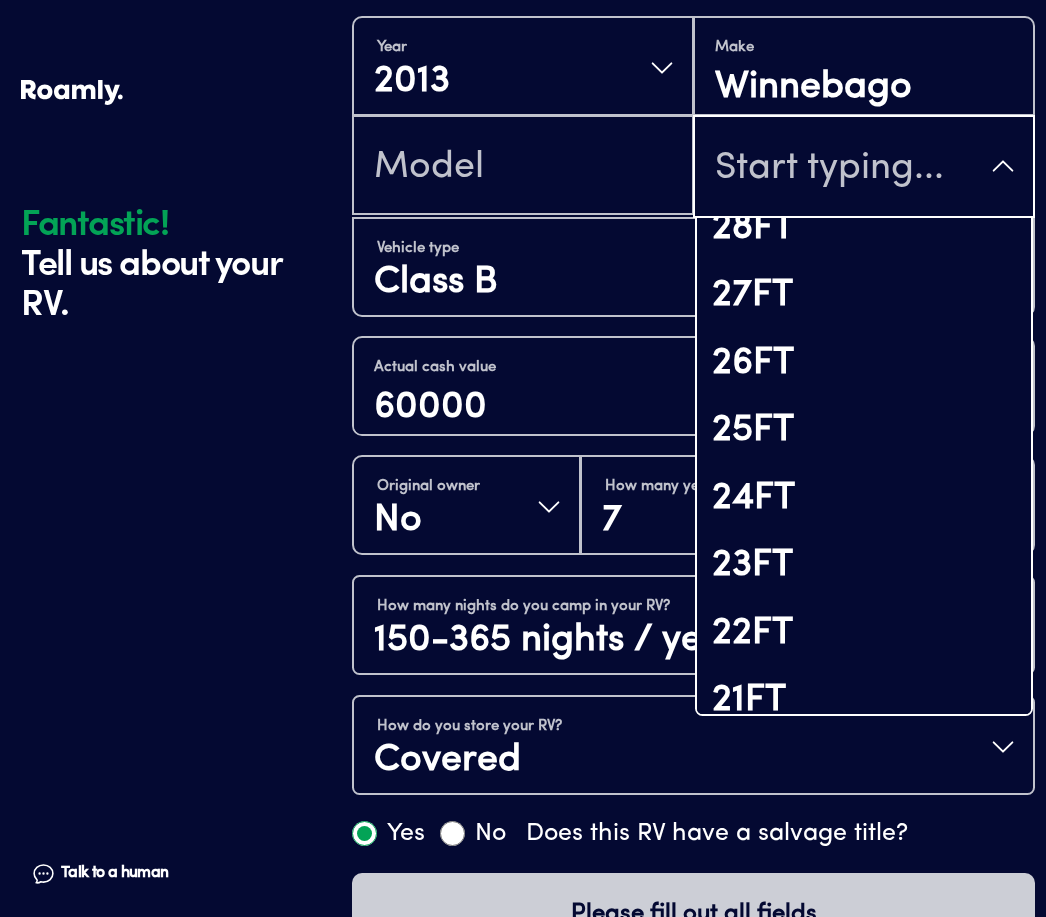 scroll, scrollTop: 1172, scrollLeft: 0, axis: vertical 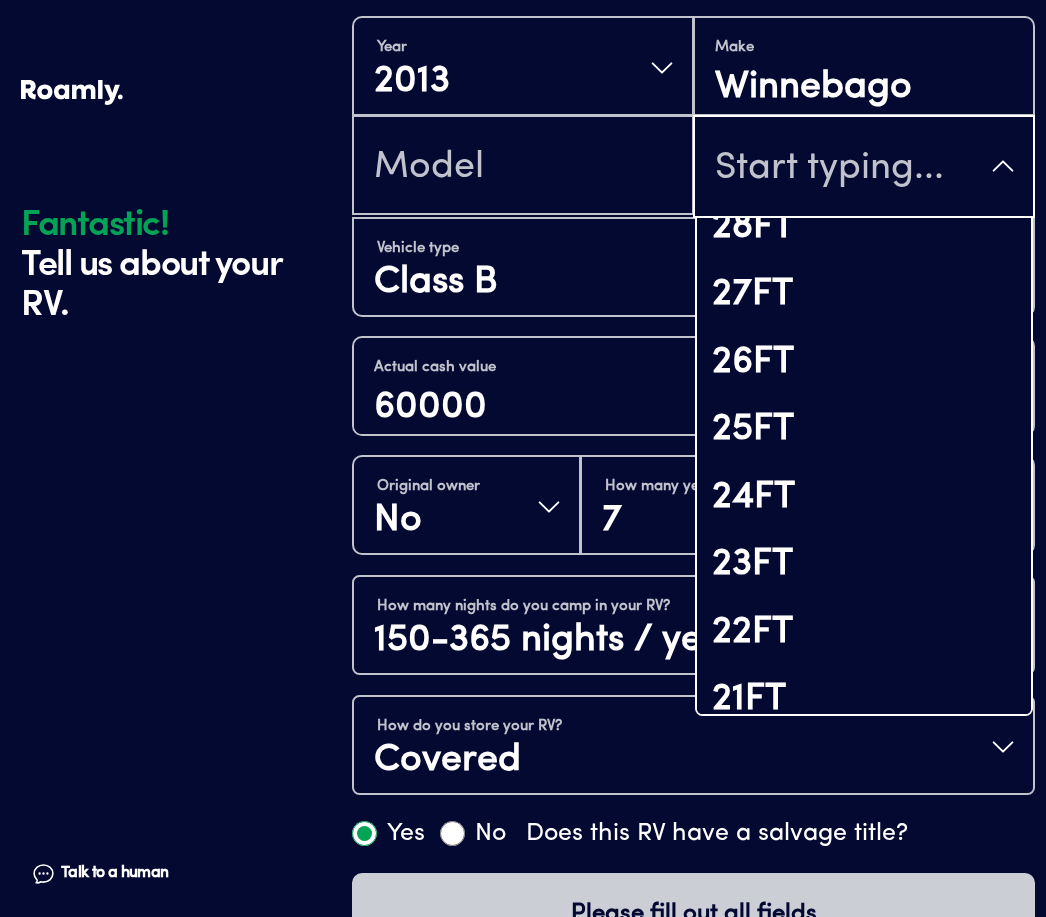 click on "26FT" at bounding box center [864, 363] 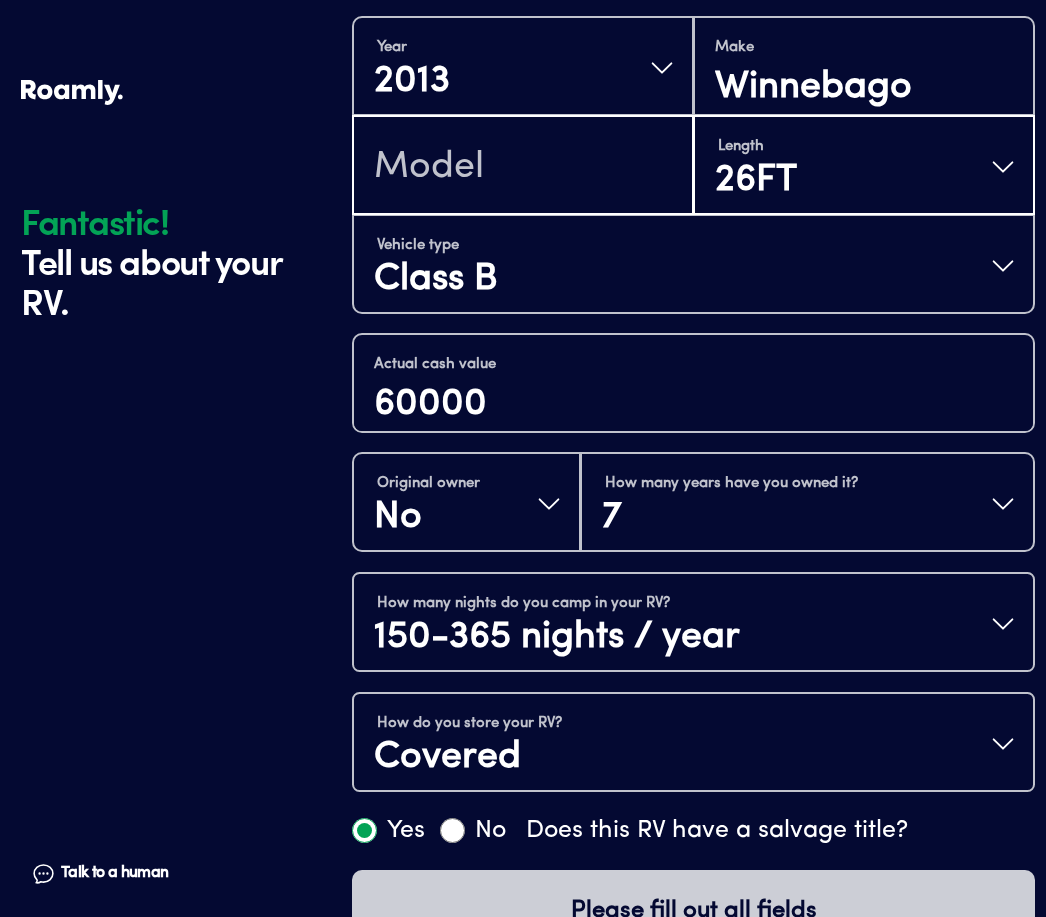 click at bounding box center (523, 167) 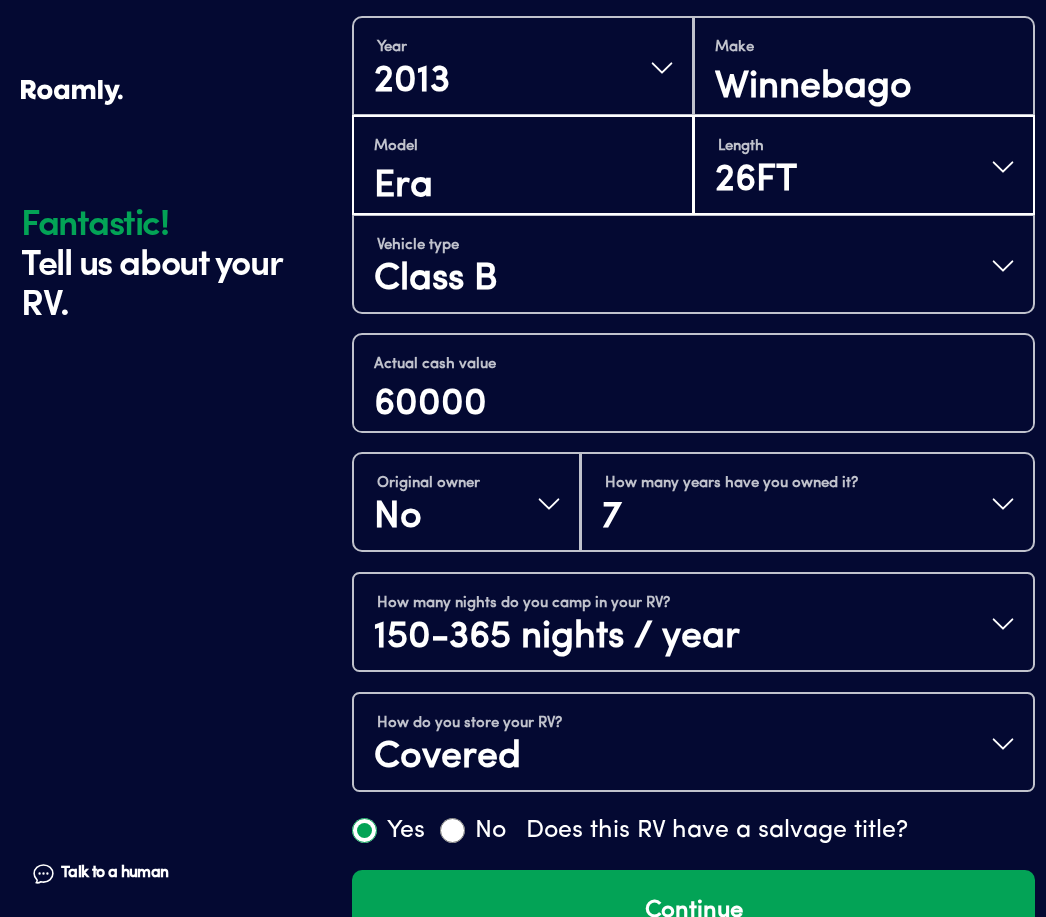 type on "Era" 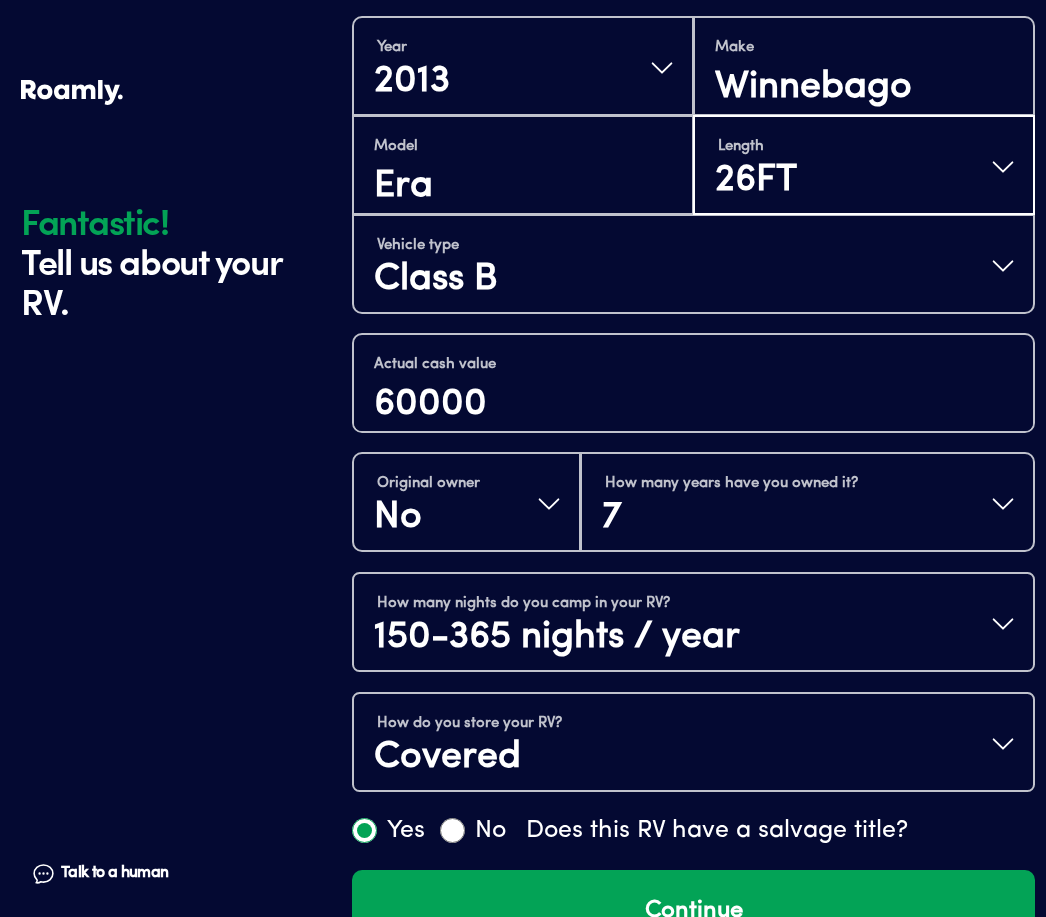 click on "Continue" at bounding box center (693, 911) 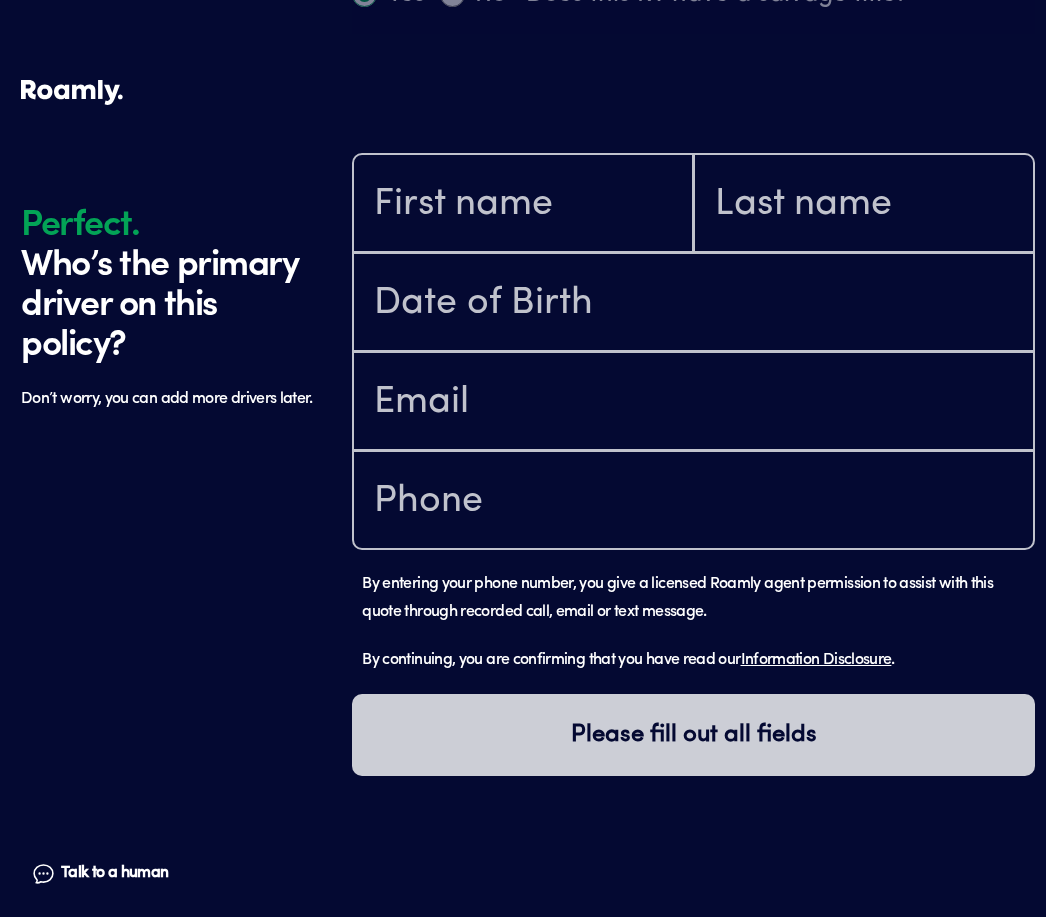 scroll, scrollTop: 1599, scrollLeft: 0, axis: vertical 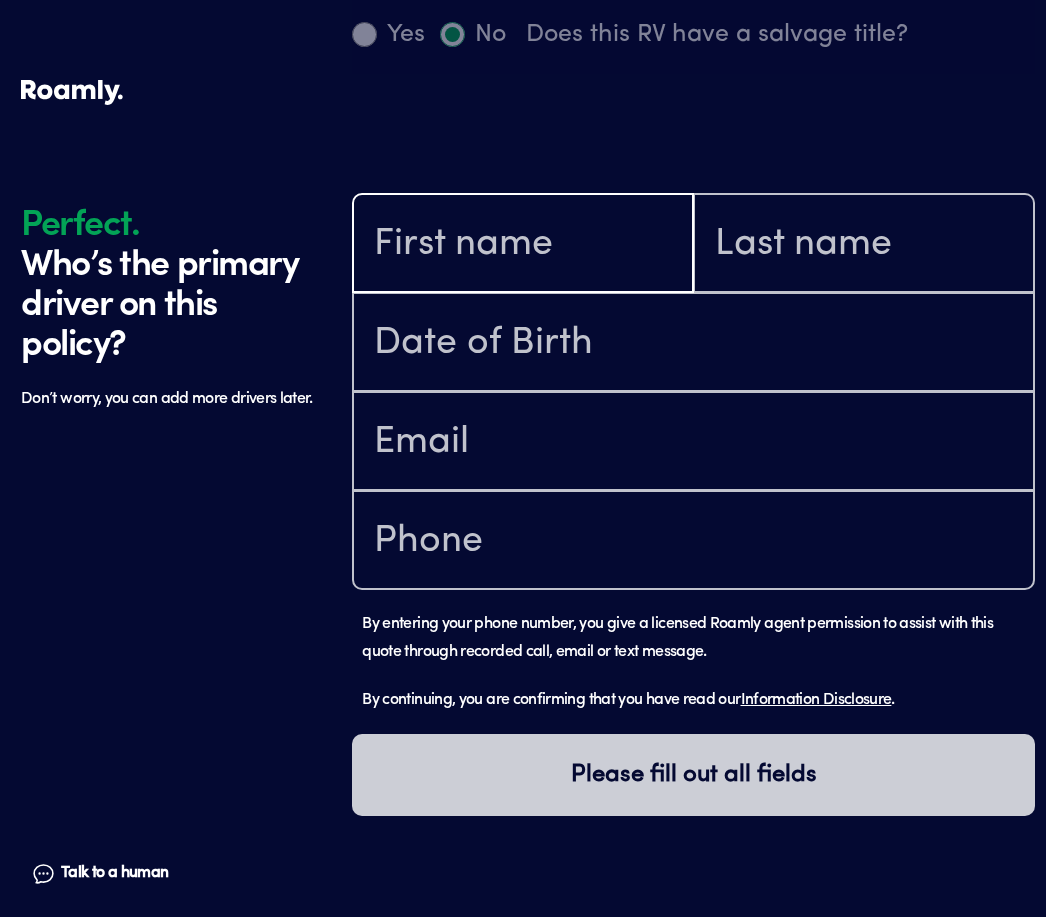 click at bounding box center (523, 245) 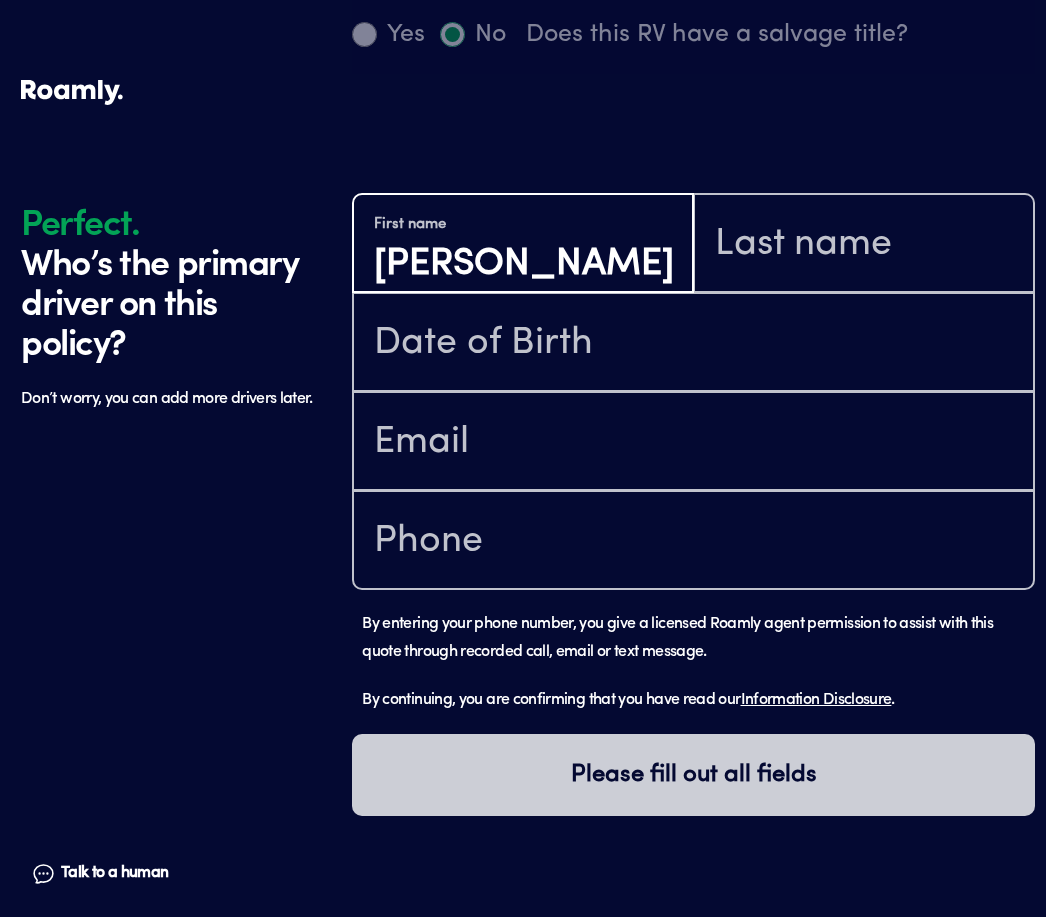 type on "[PERSON_NAME]" 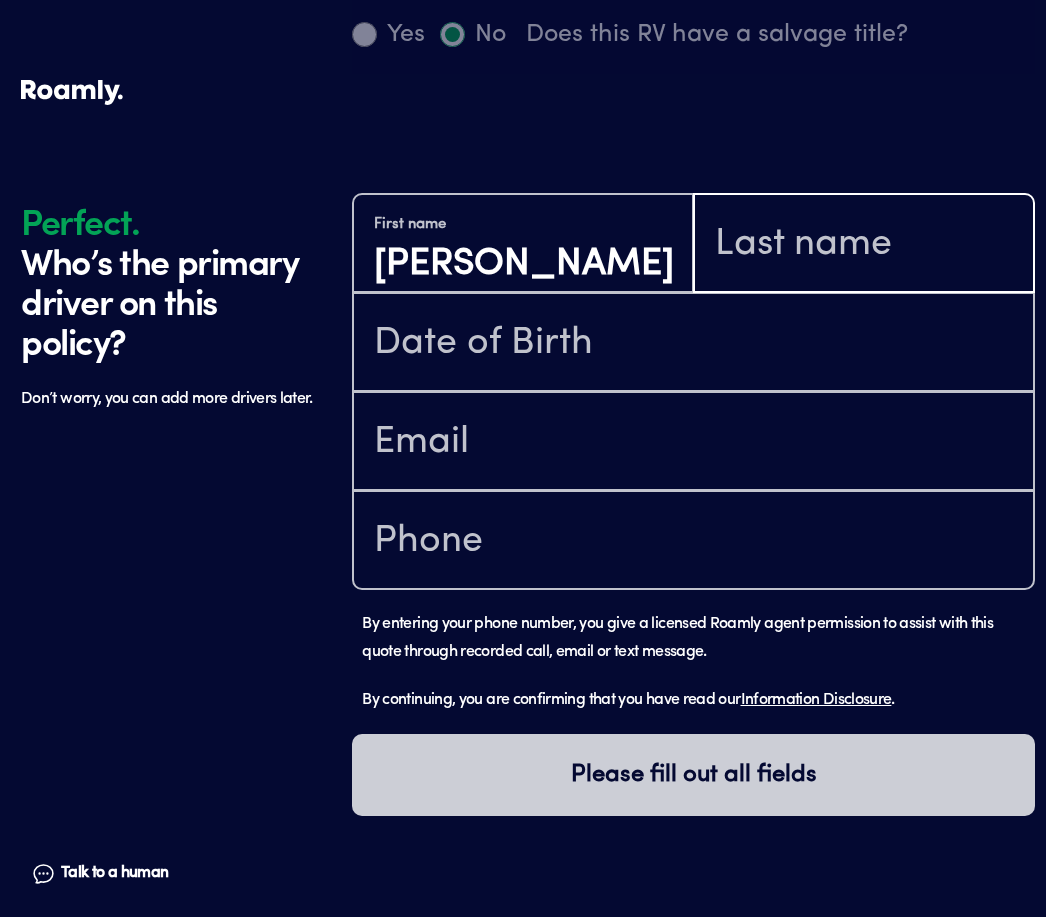 click at bounding box center (864, 245) 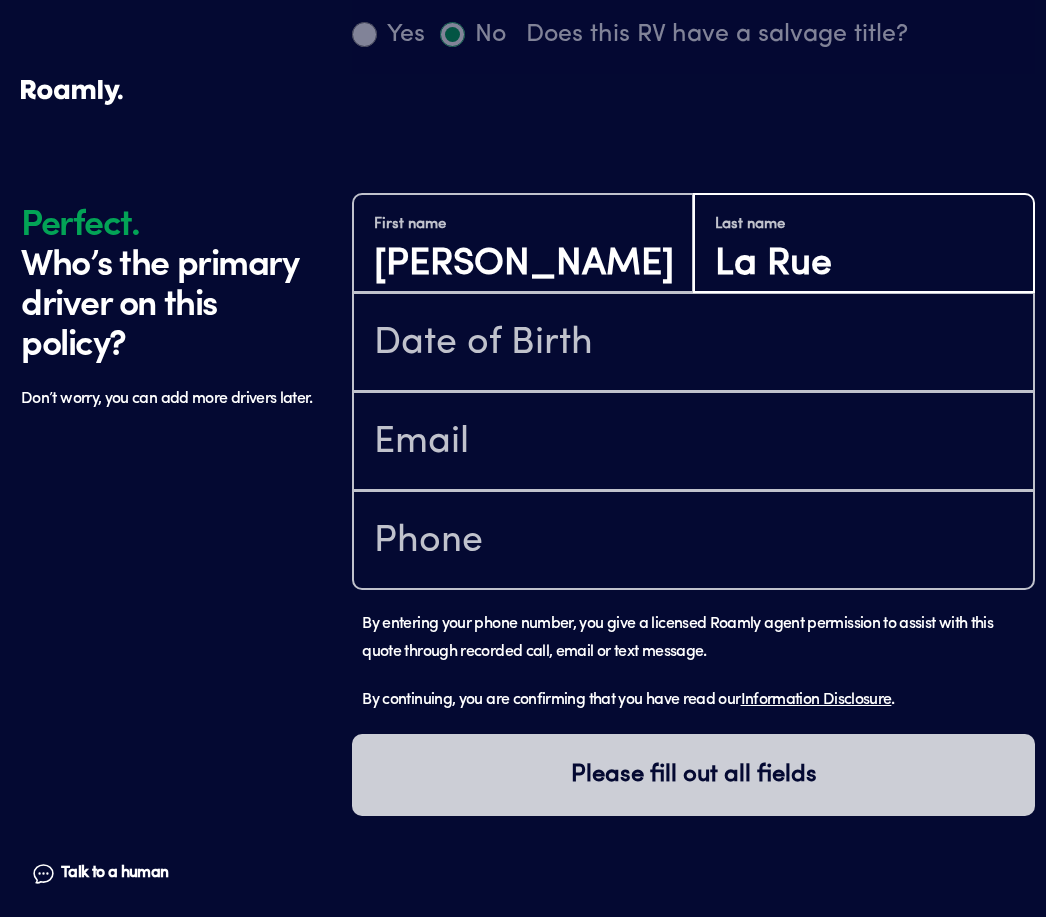 type on "La Rue" 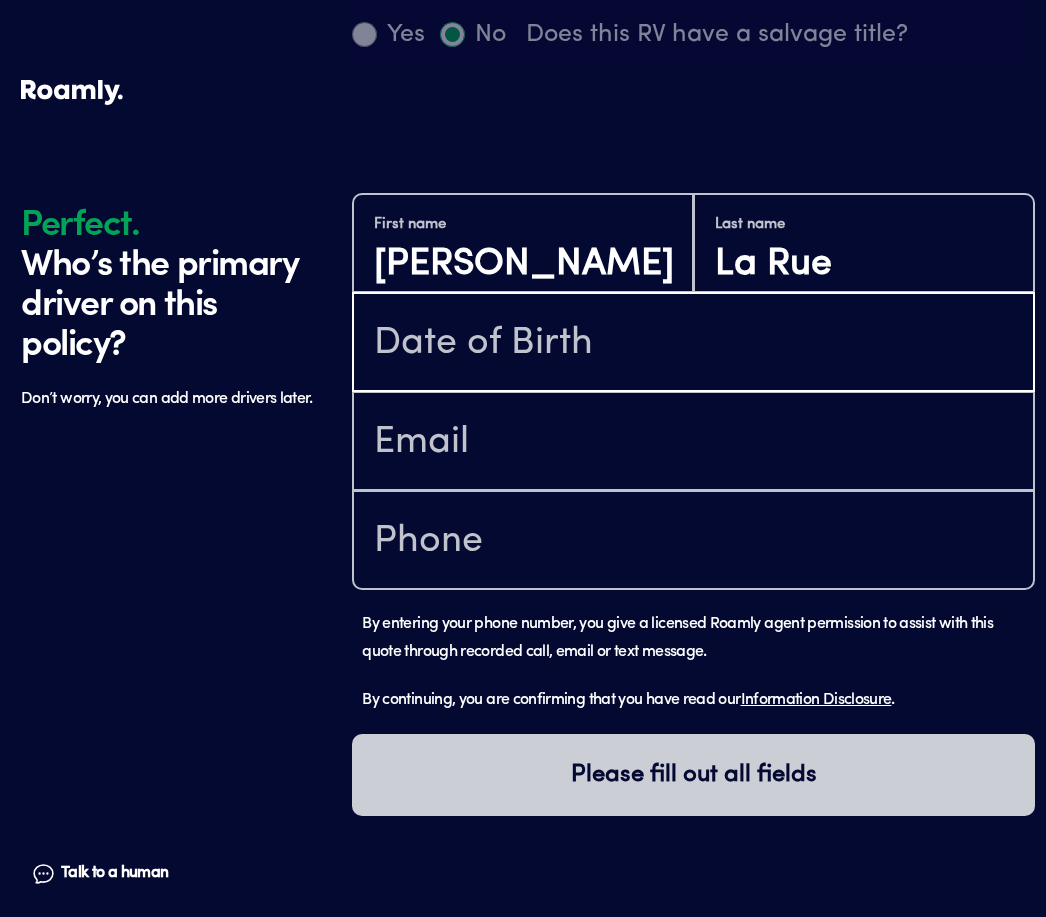 click at bounding box center (693, 344) 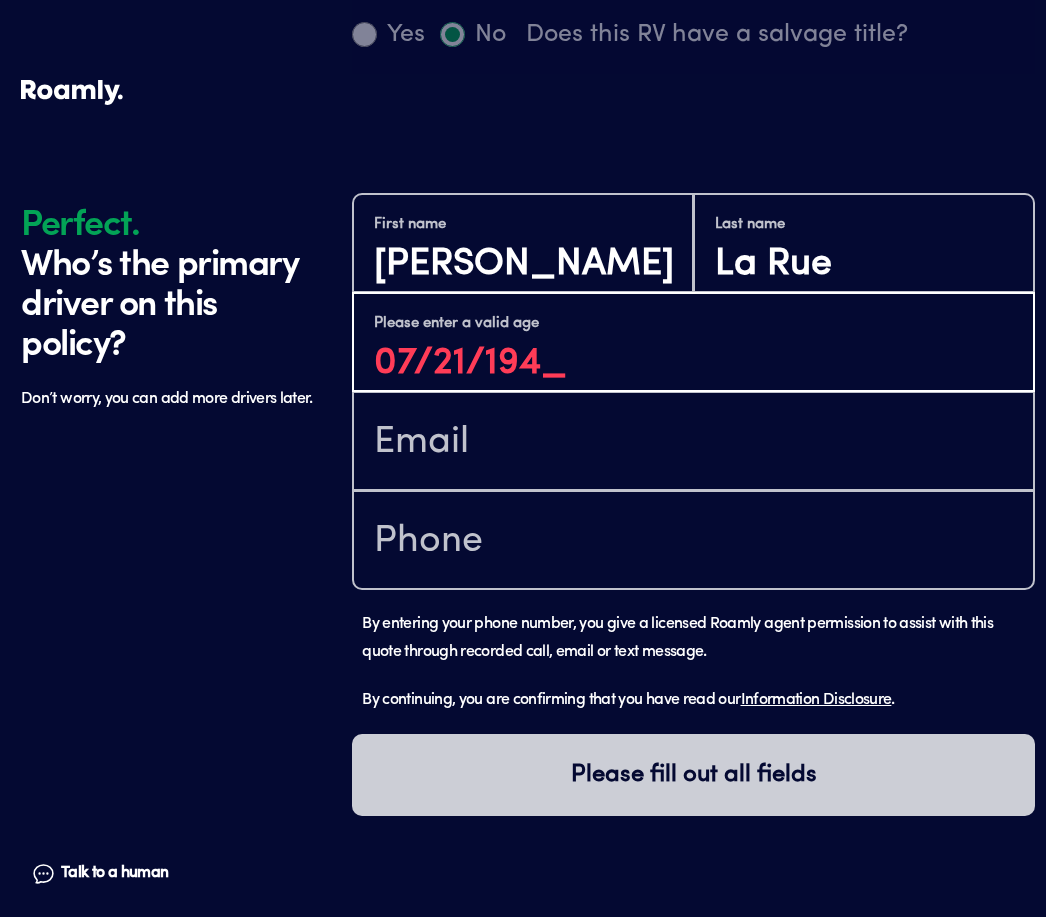 type on "[DATE]" 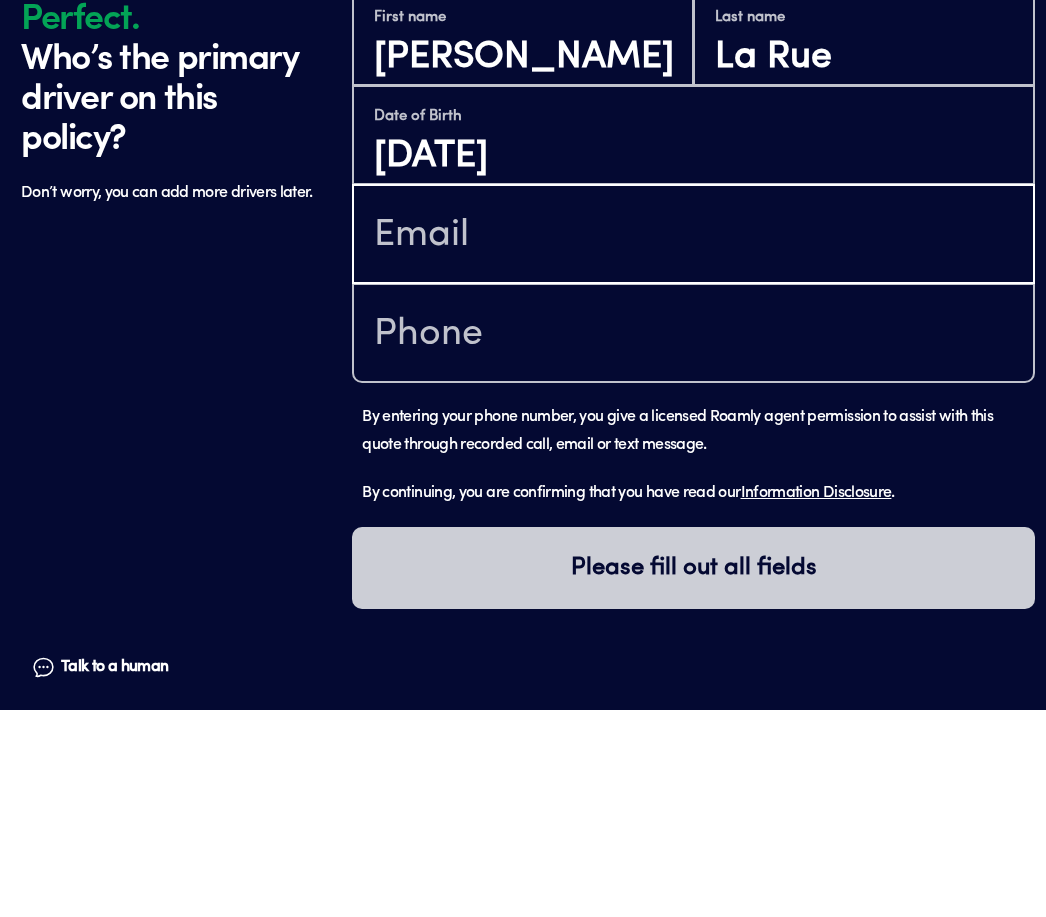 click at bounding box center (693, 443) 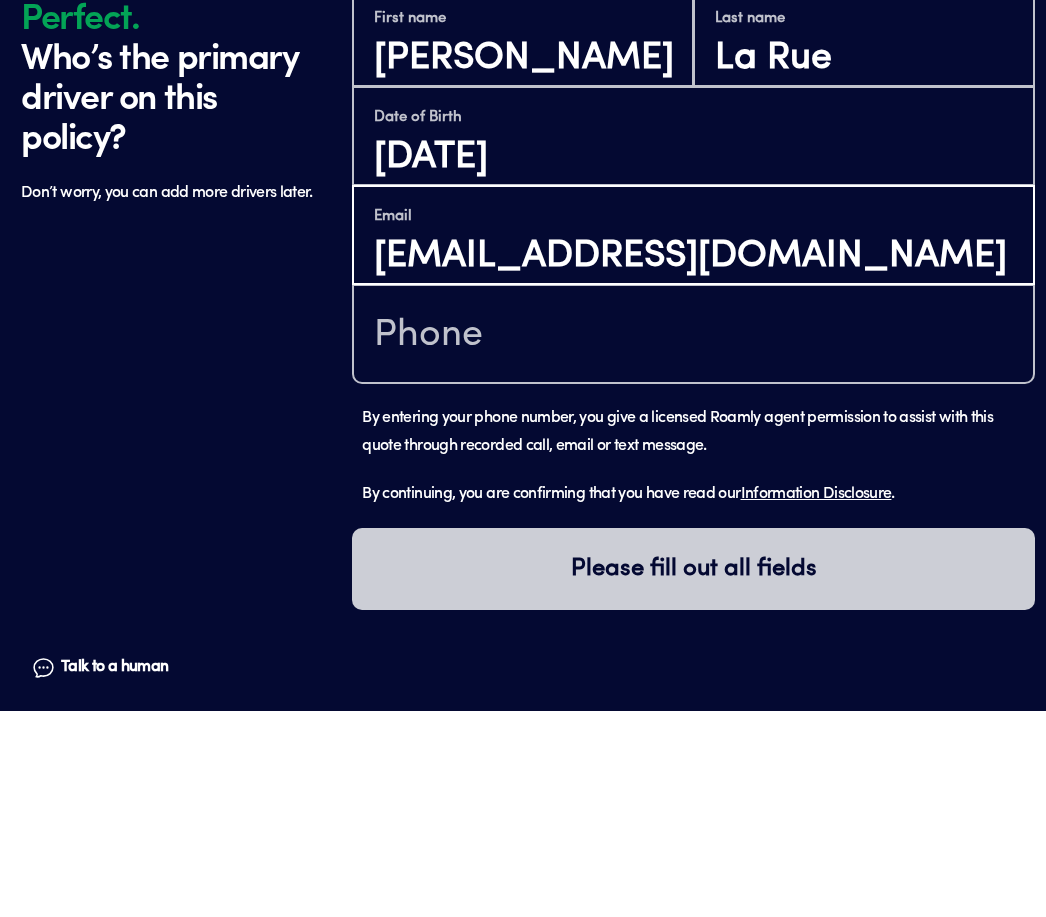 type on "laruetroy@gmail.com" 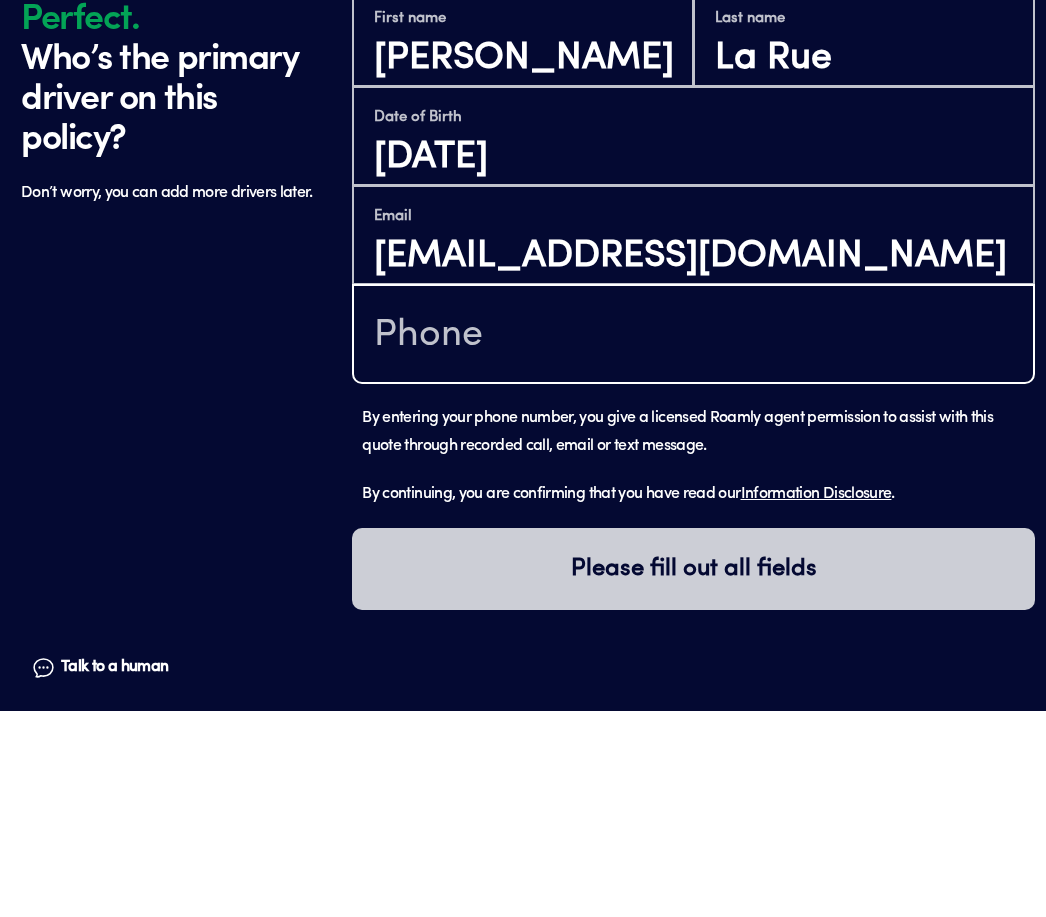 click at bounding box center [693, 542] 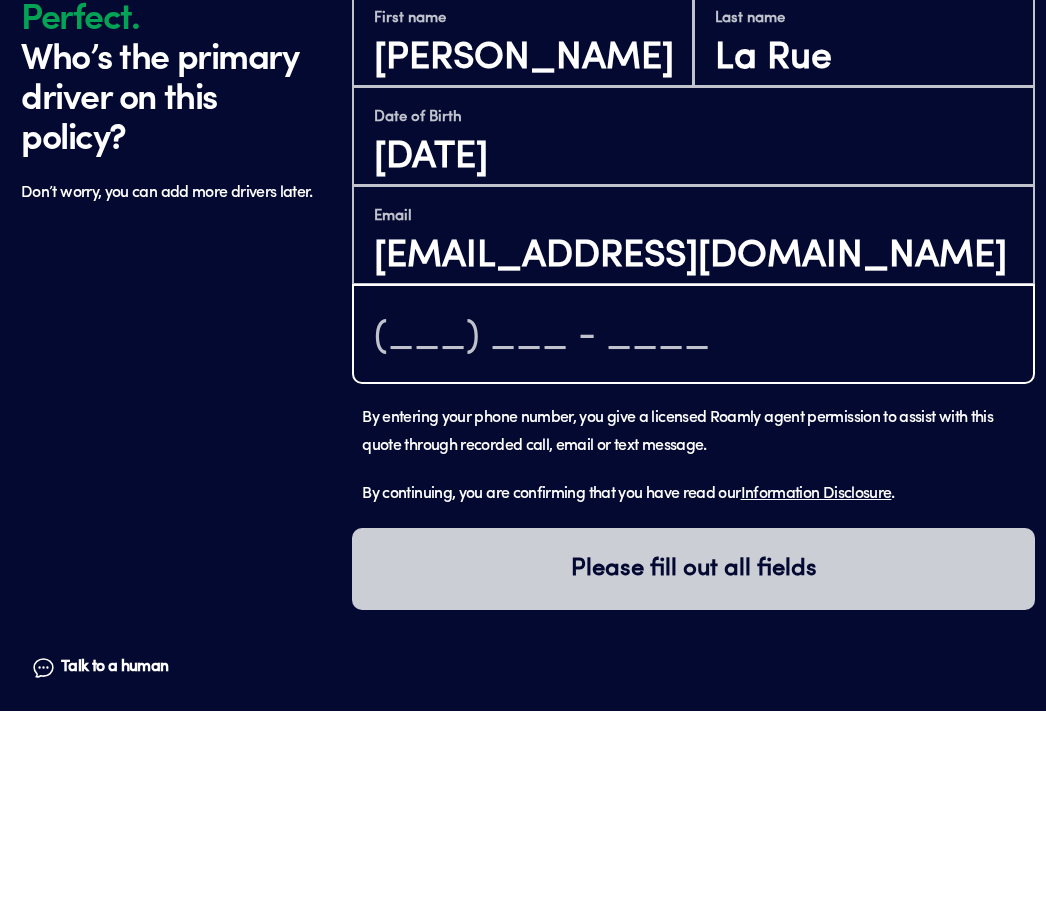 type on "(623) 698-5700" 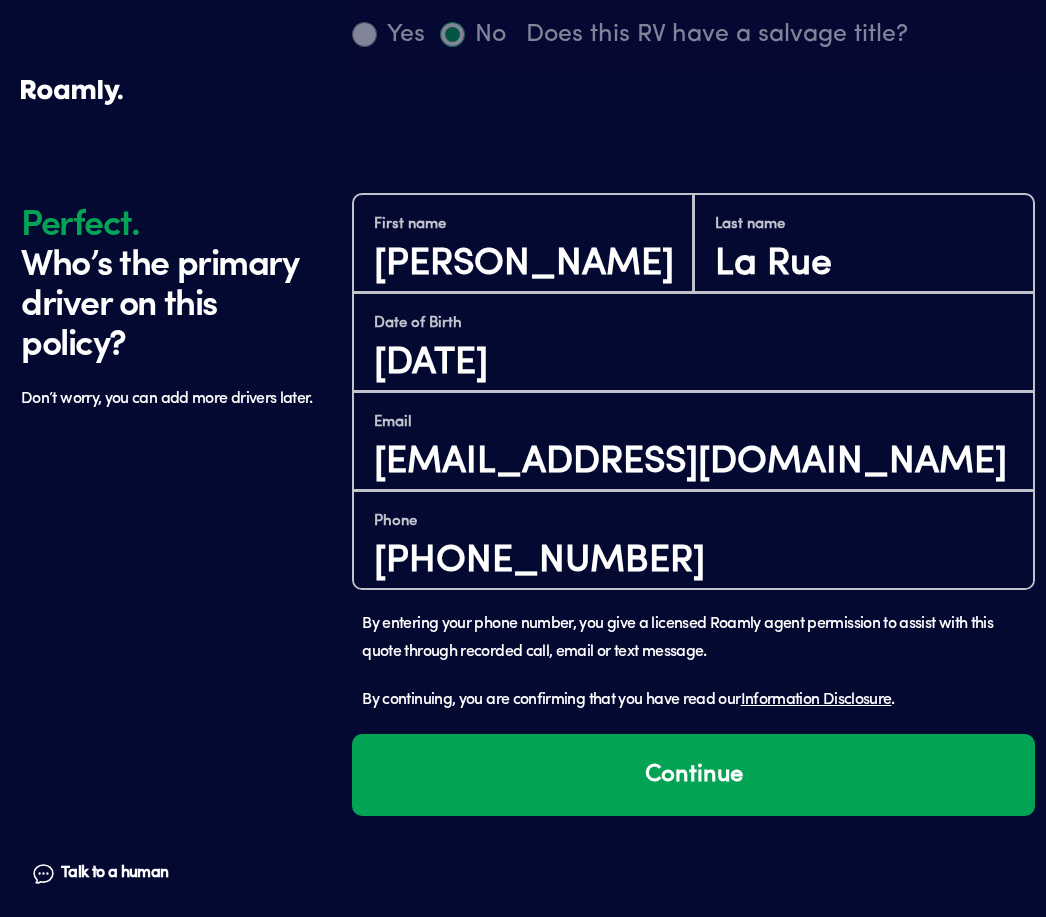 click on "Continue" at bounding box center (693, 775) 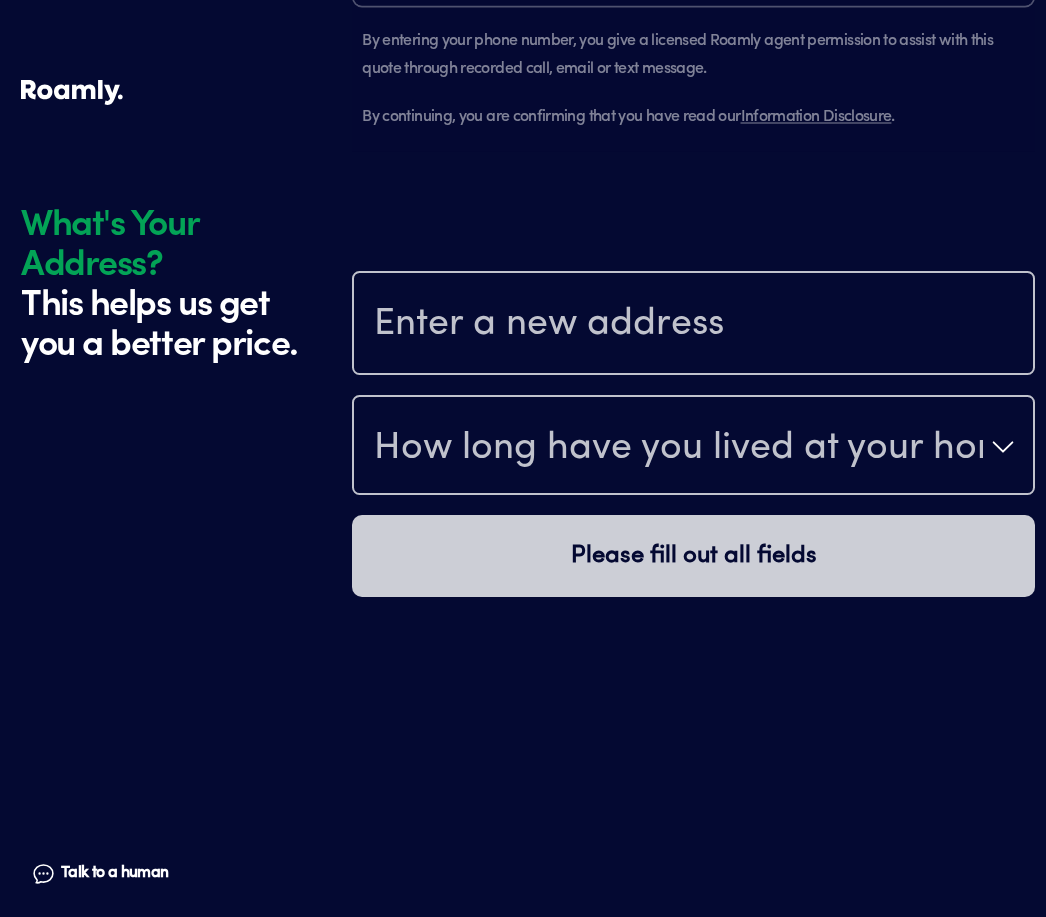 scroll, scrollTop: 2249, scrollLeft: 0, axis: vertical 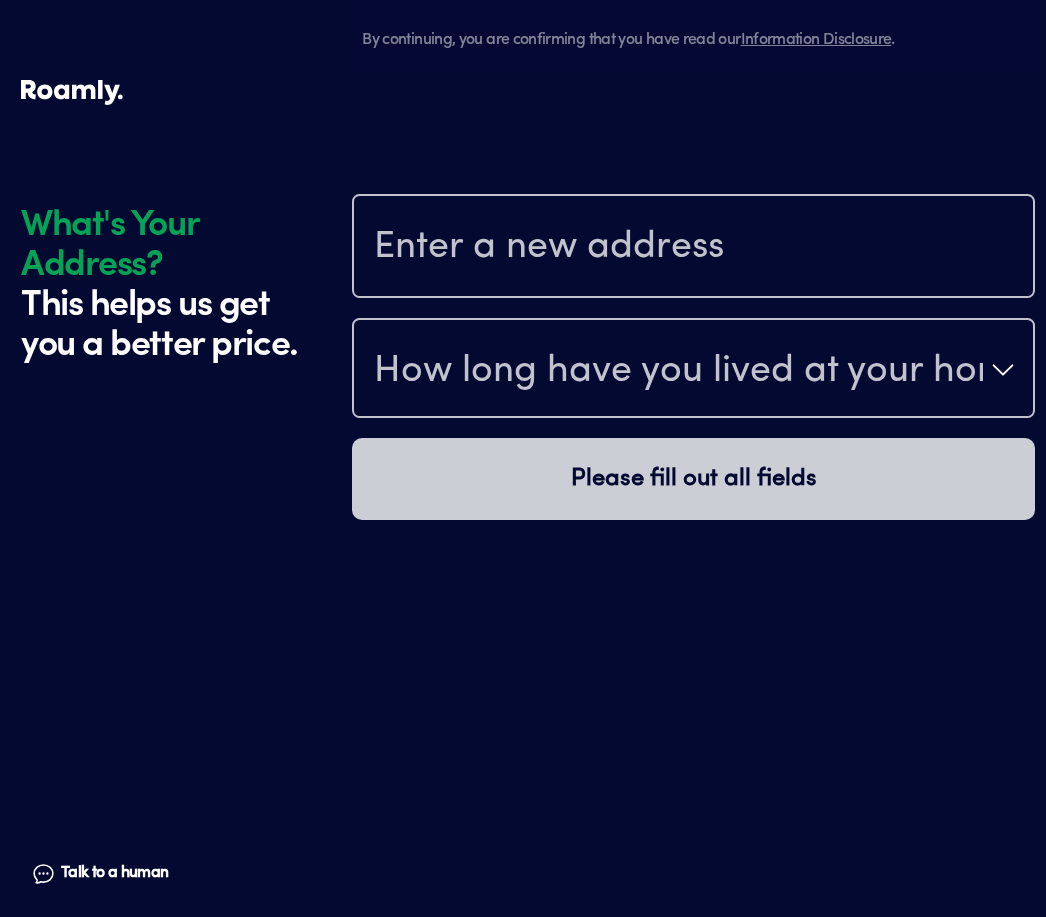 click at bounding box center (693, 248) 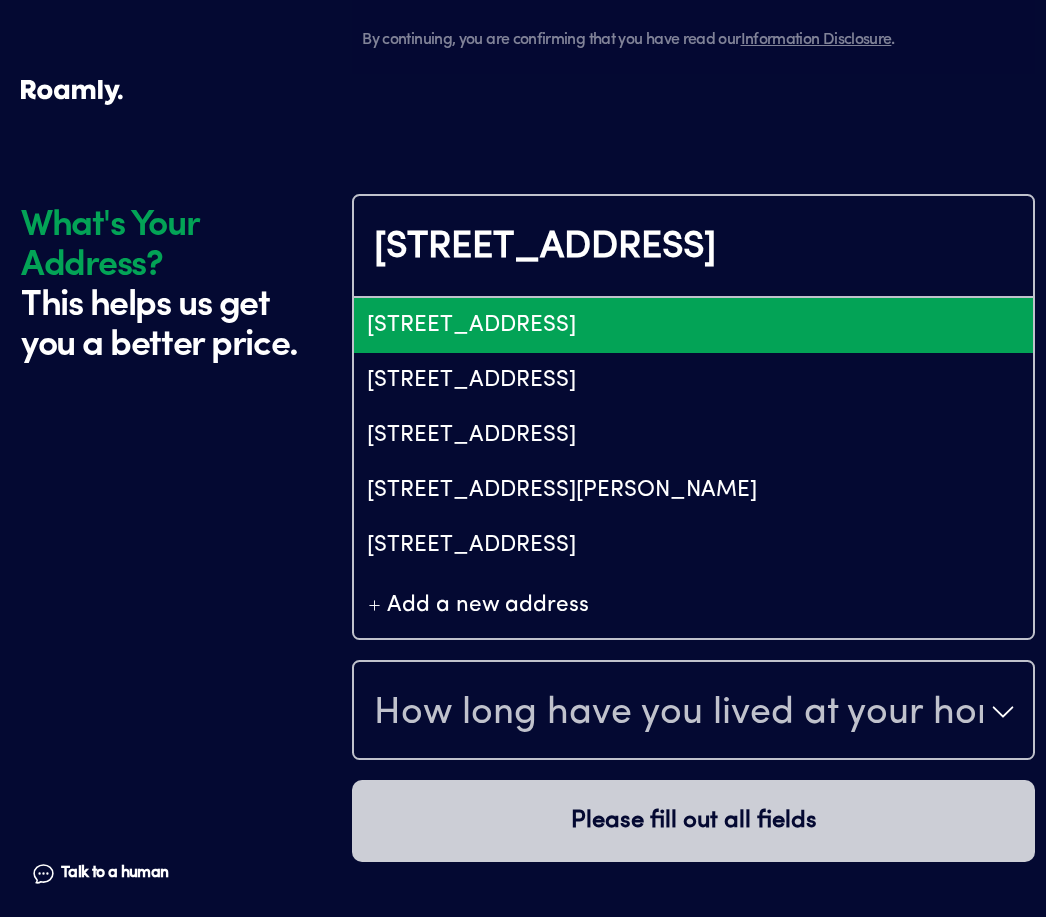 click on "12626 County Line Road, Avondale, AZ, USA" at bounding box center [693, 325] 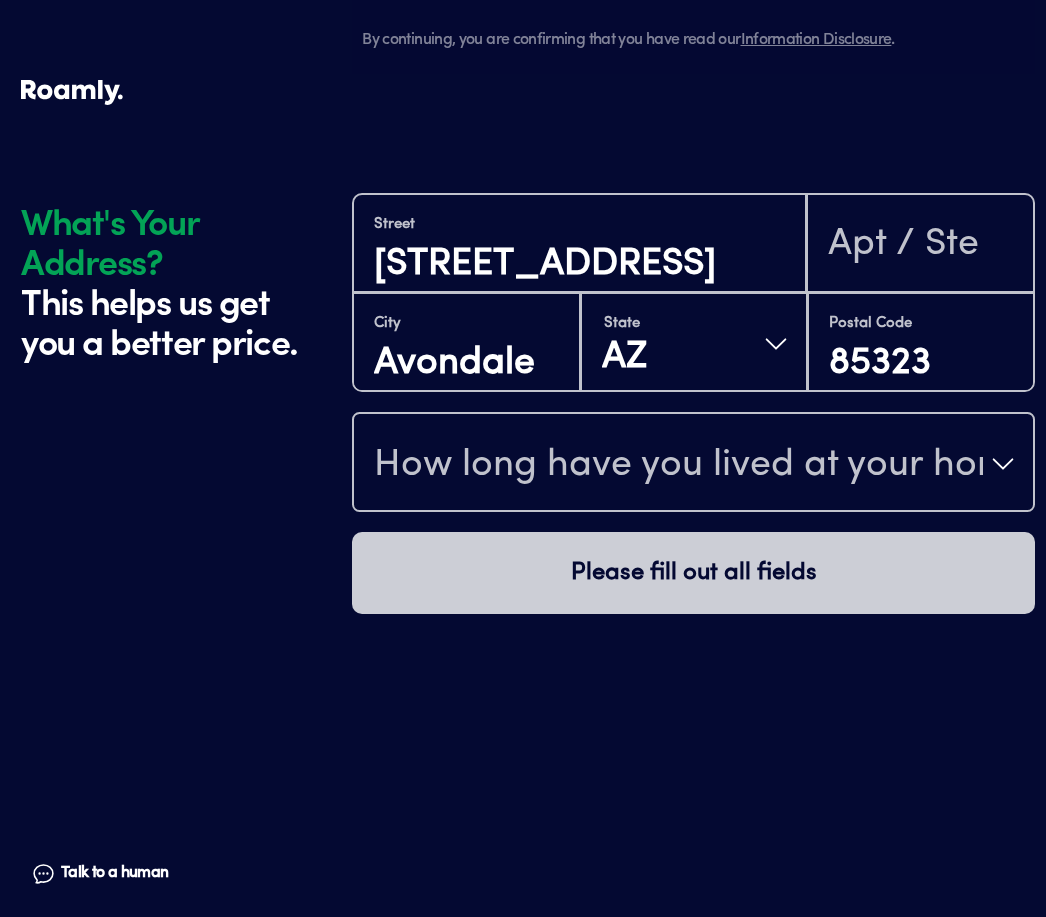 click on "What's Your Address? This helps us get you a better price. Talk to a human Chat" at bounding box center [181, -666] 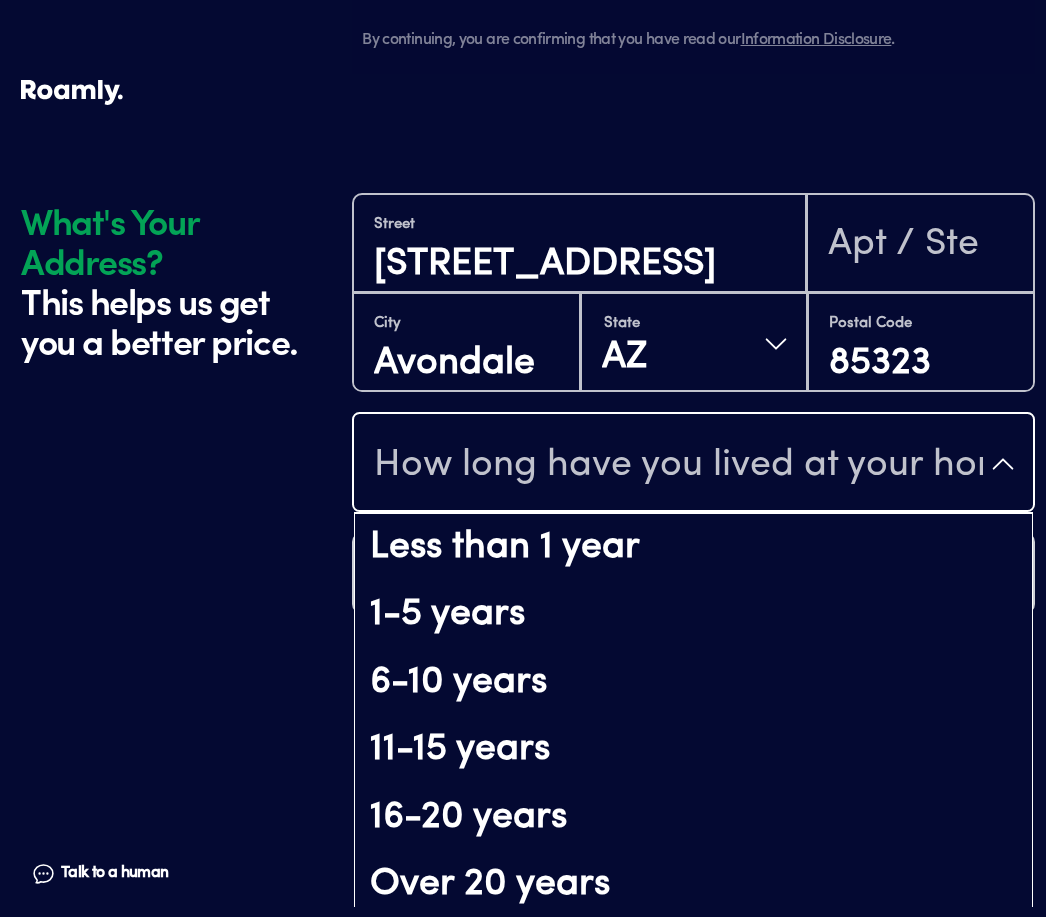 click on "1-5 years" at bounding box center (693, 615) 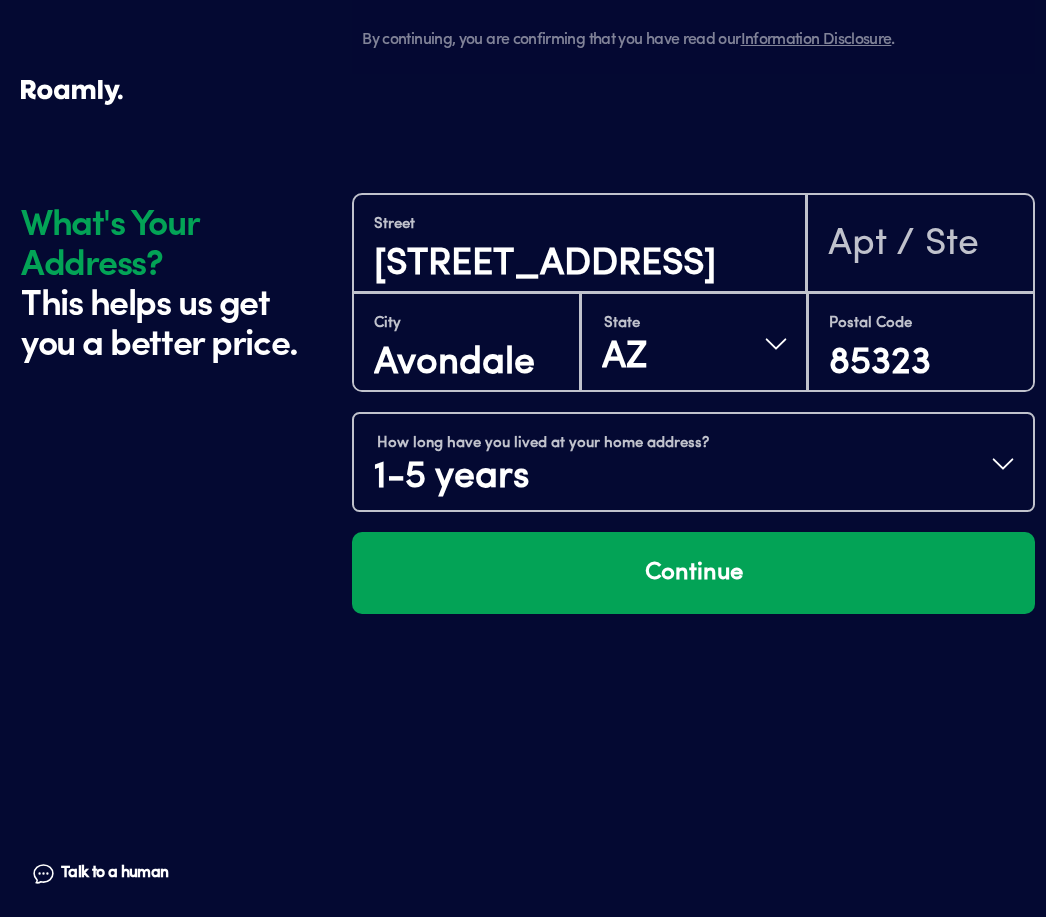 click on "Continue" at bounding box center (693, 573) 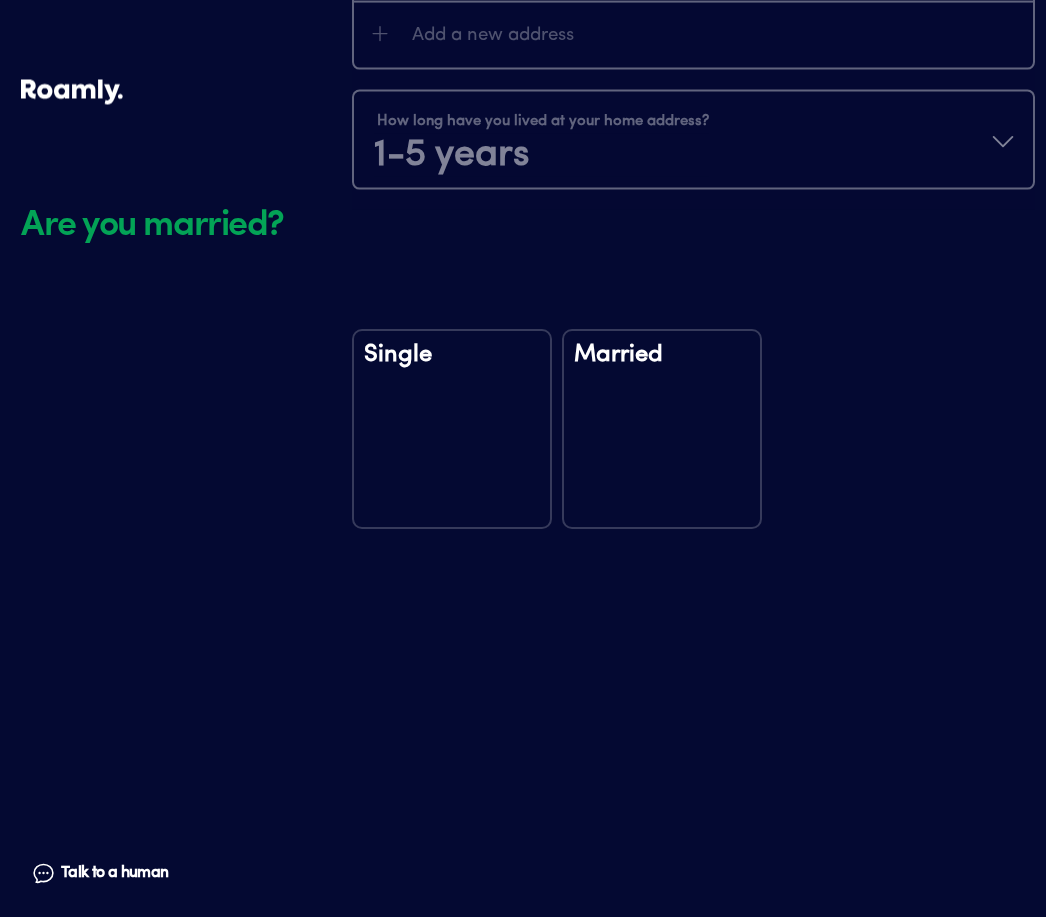 scroll, scrollTop: 2719, scrollLeft: 0, axis: vertical 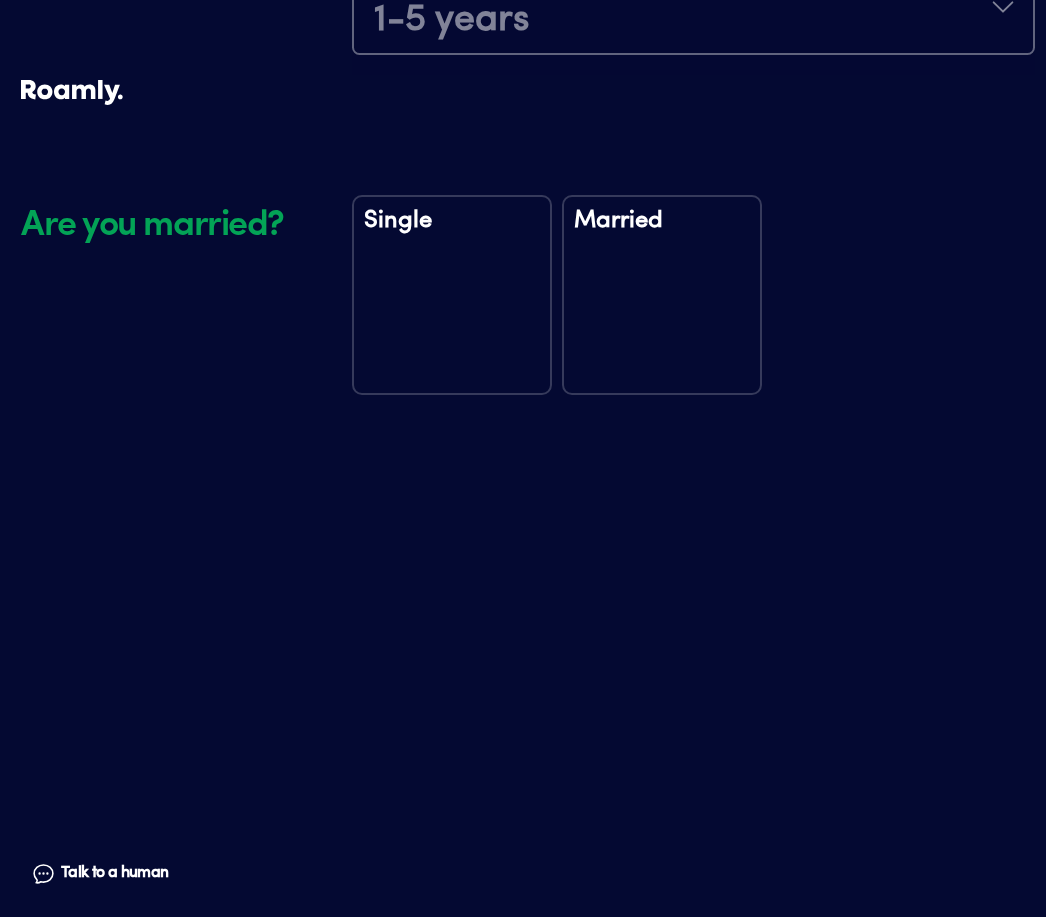 click on "Single" at bounding box center [452, 295] 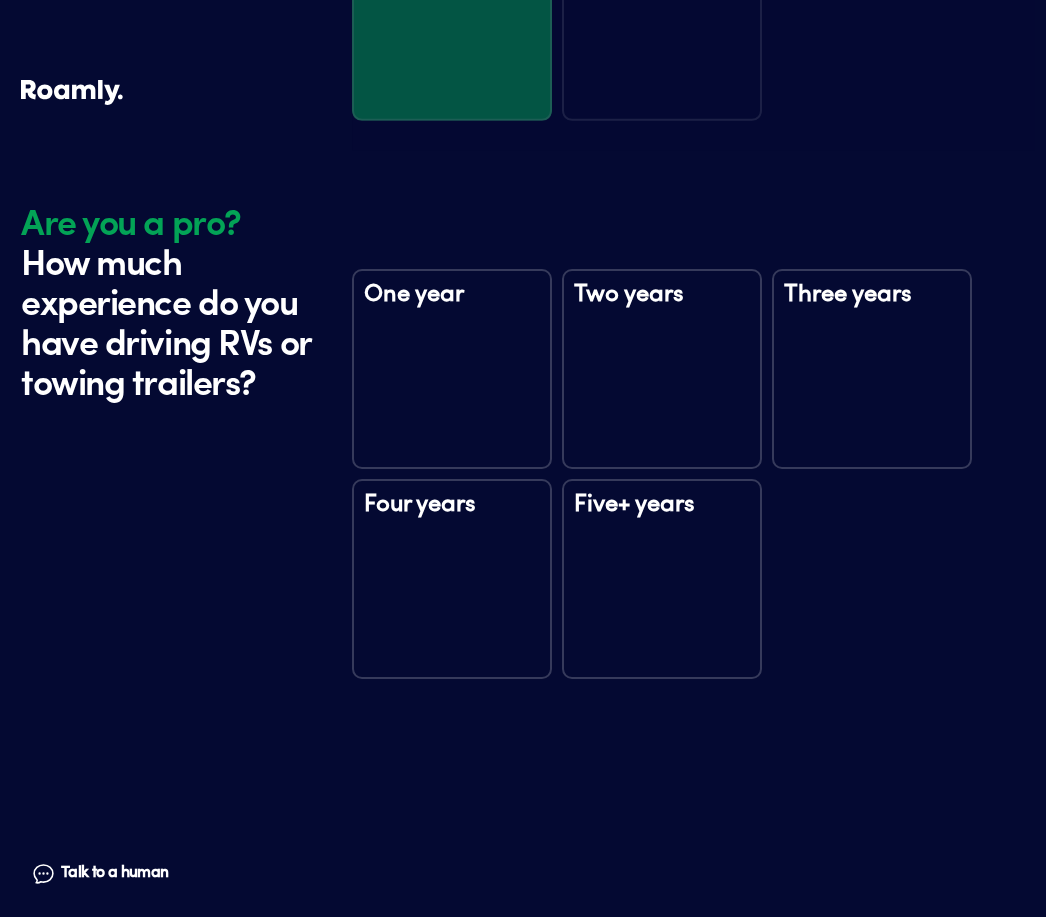 scroll, scrollTop: 3109, scrollLeft: 0, axis: vertical 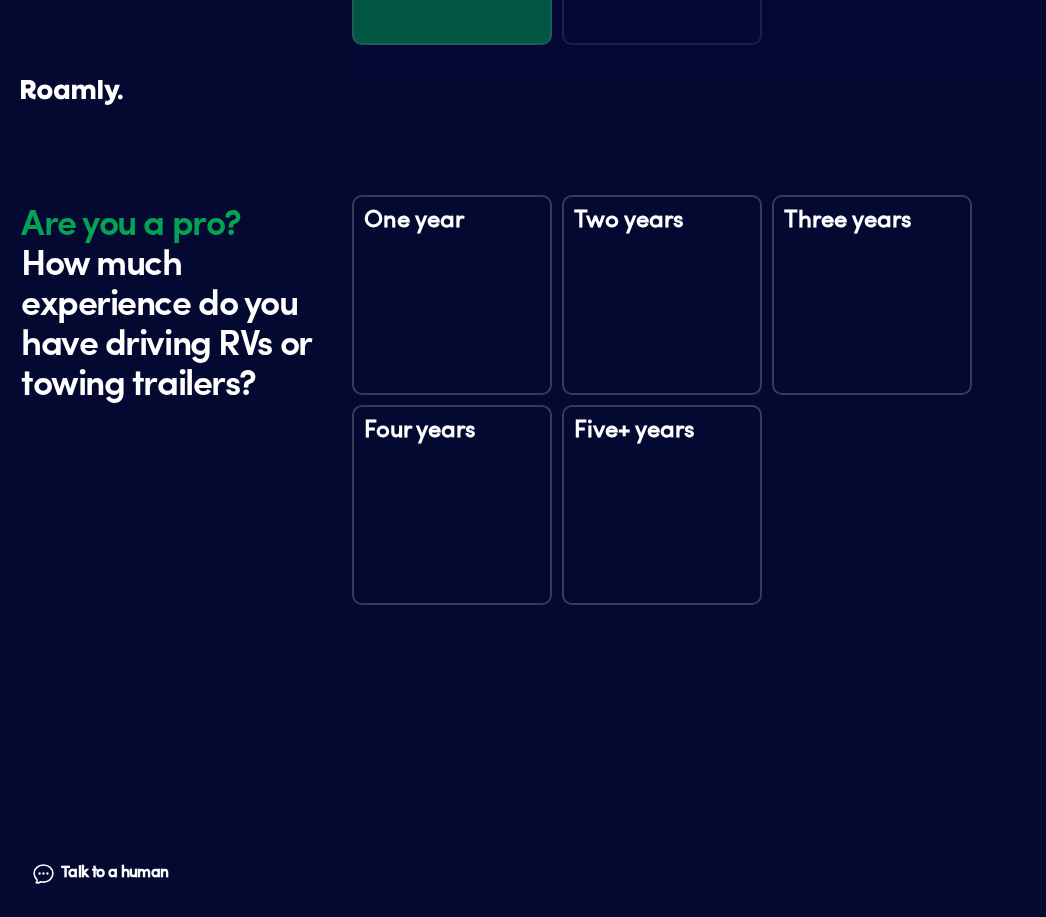 click on "Five+ years" at bounding box center (662, 444) 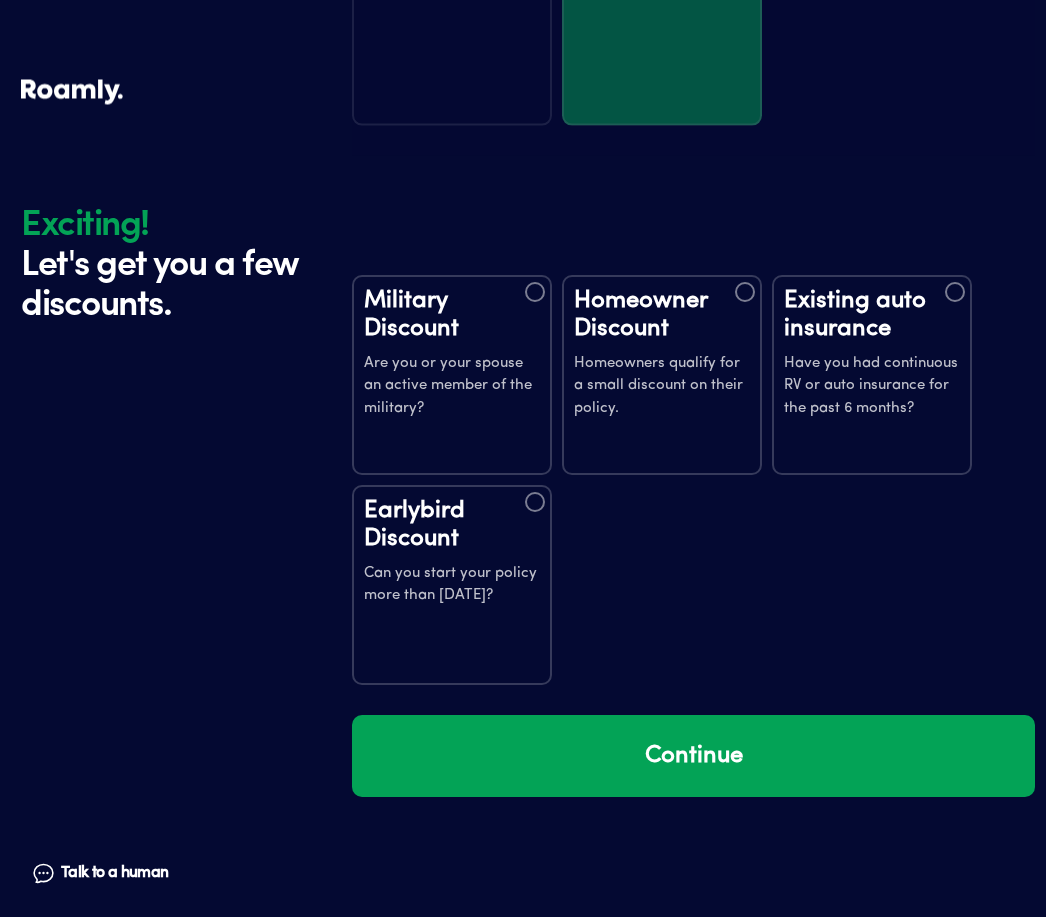 scroll, scrollTop: 3709, scrollLeft: 0, axis: vertical 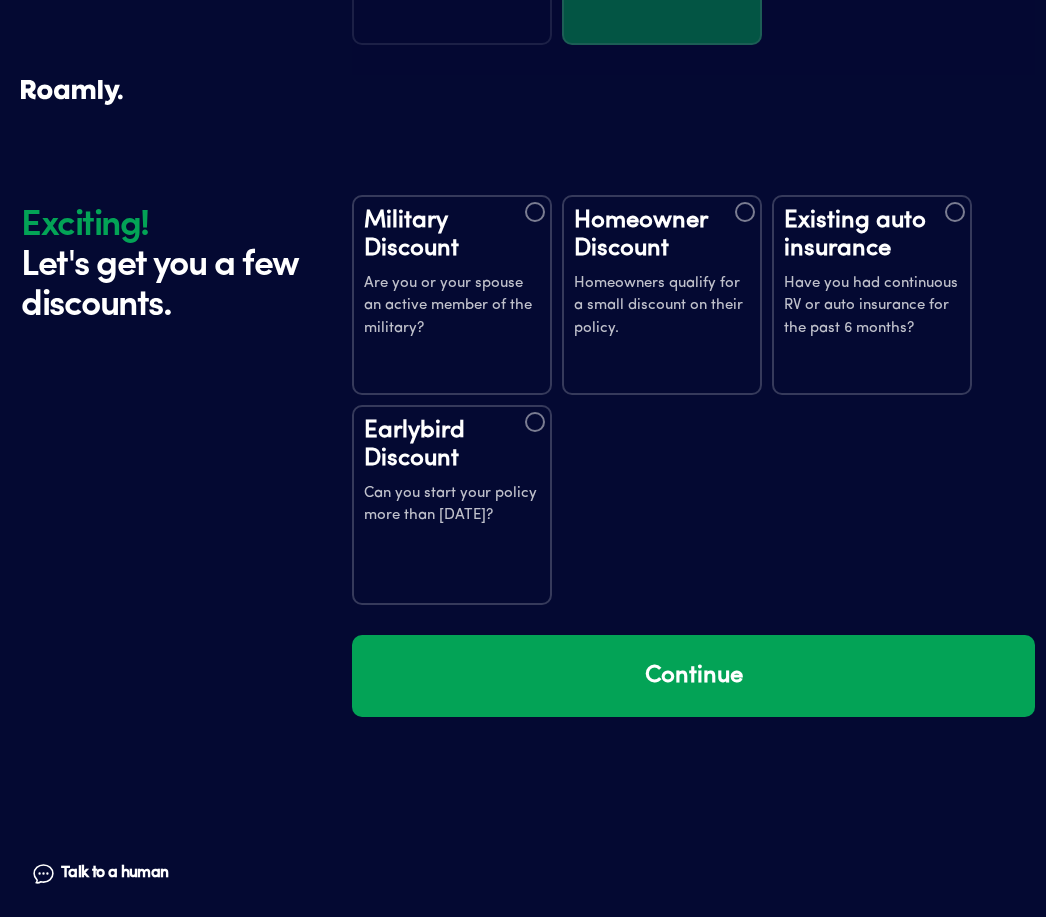 click on "Existing auto insurance Have you had continuous RV or auto insurance for the past 6 months?" at bounding box center [872, 295] 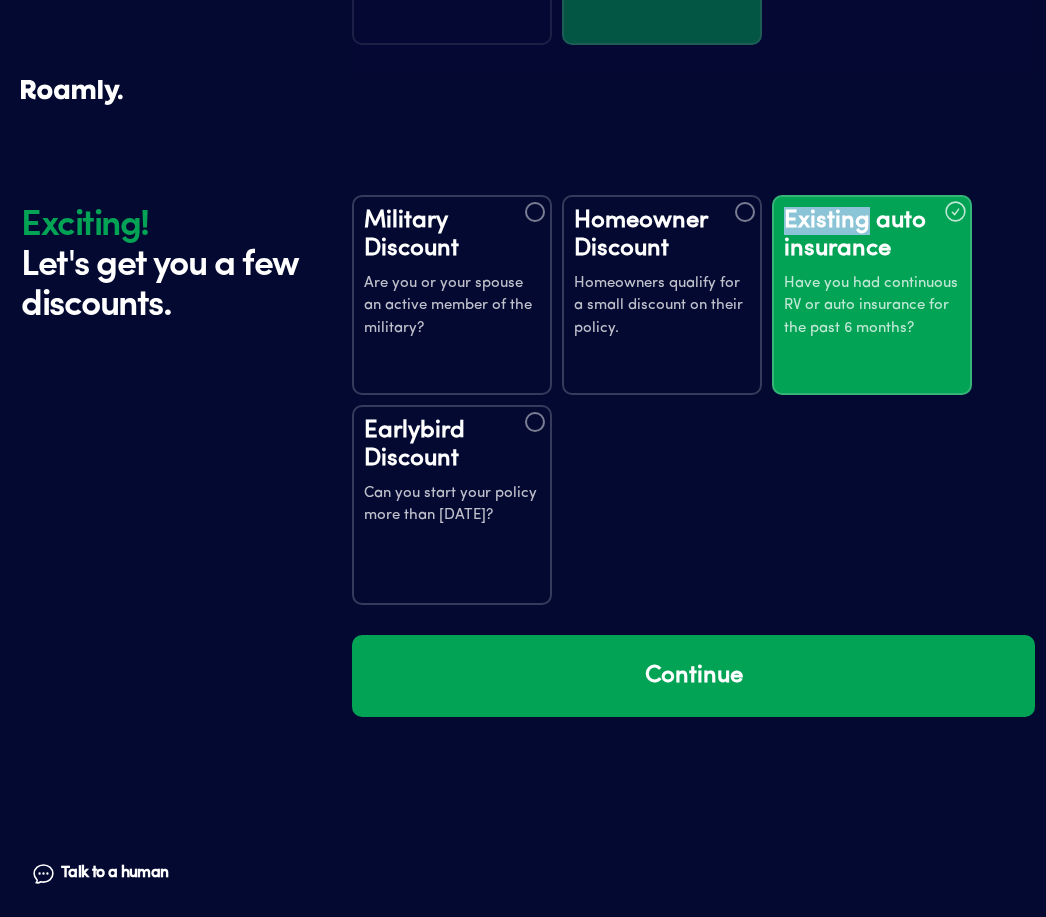 click on "Military Discount Are you or your spouse an active member of the military? Homeowner Discount Homeowners qualify for a small discount on their policy. Existing auto insurance Have you had continuous RV or auto insurance for the past 6 months? Earlybird Discount Can you start your policy more than seven days from now?" at bounding box center [693, 405] 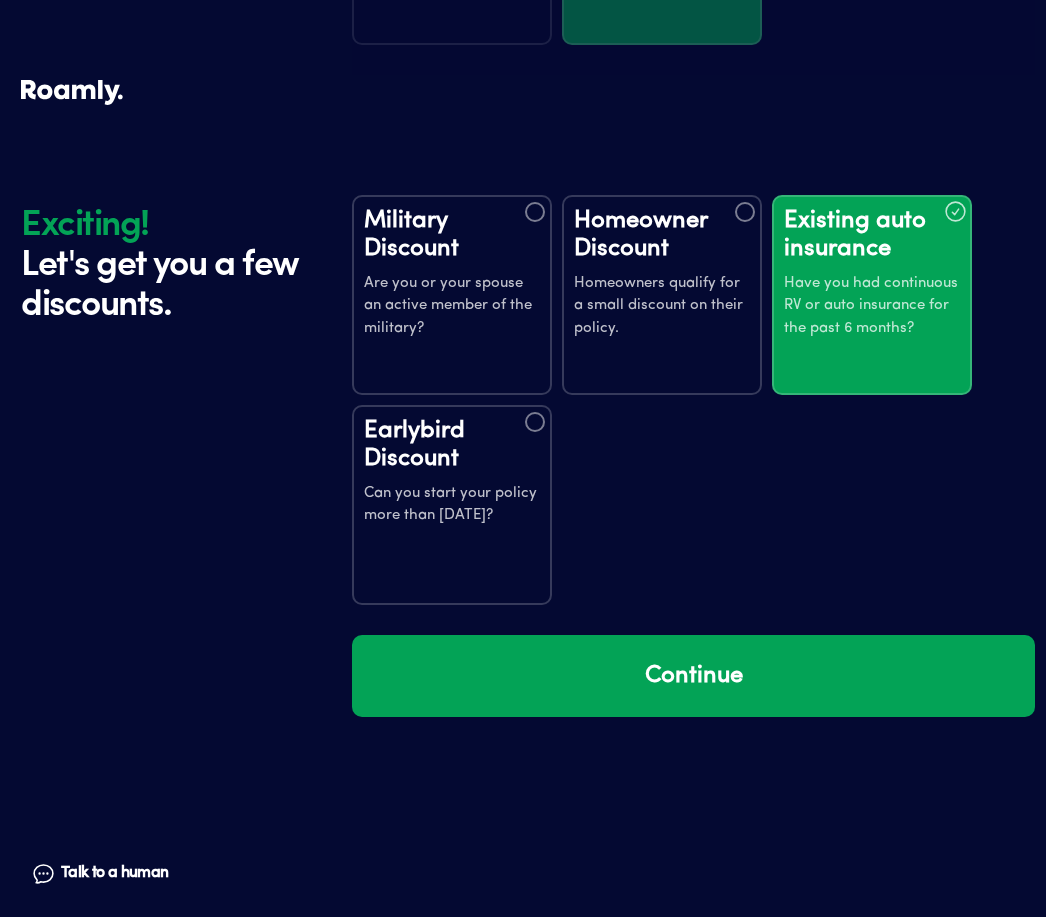 click on "Continue" at bounding box center [693, 676] 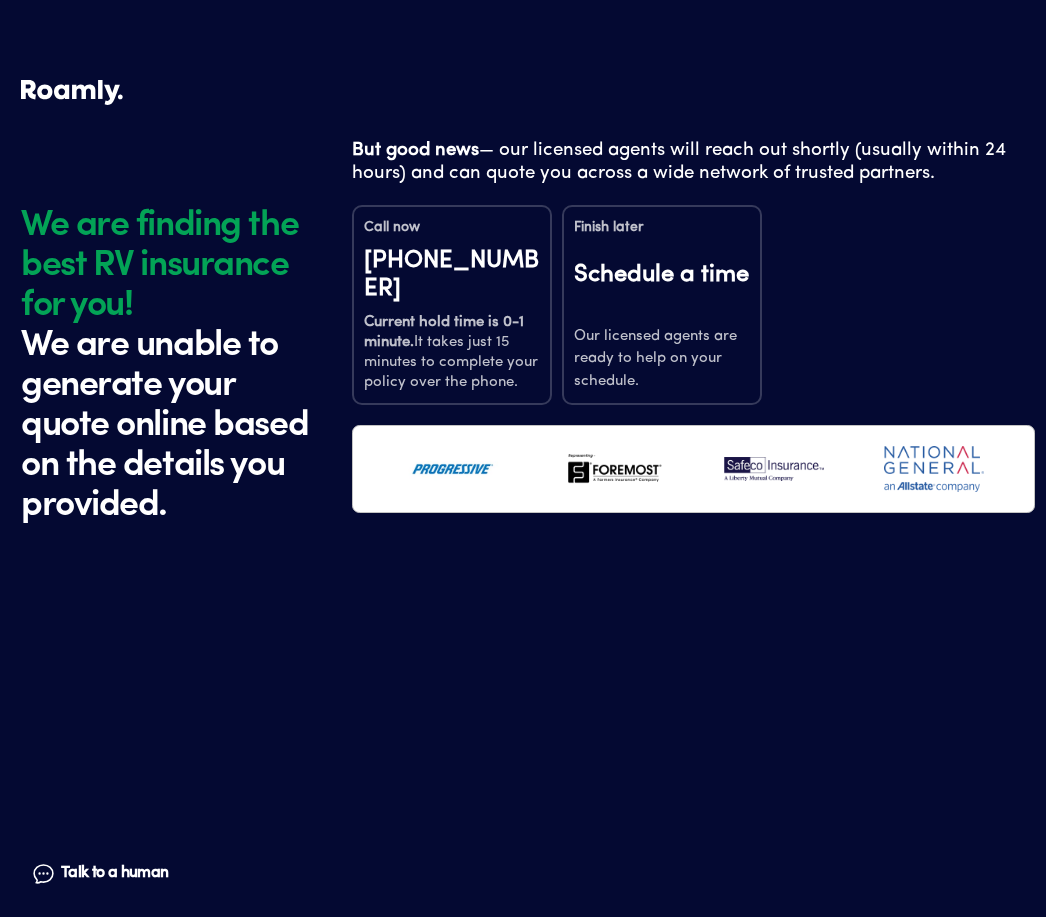 scroll, scrollTop: 0, scrollLeft: 0, axis: both 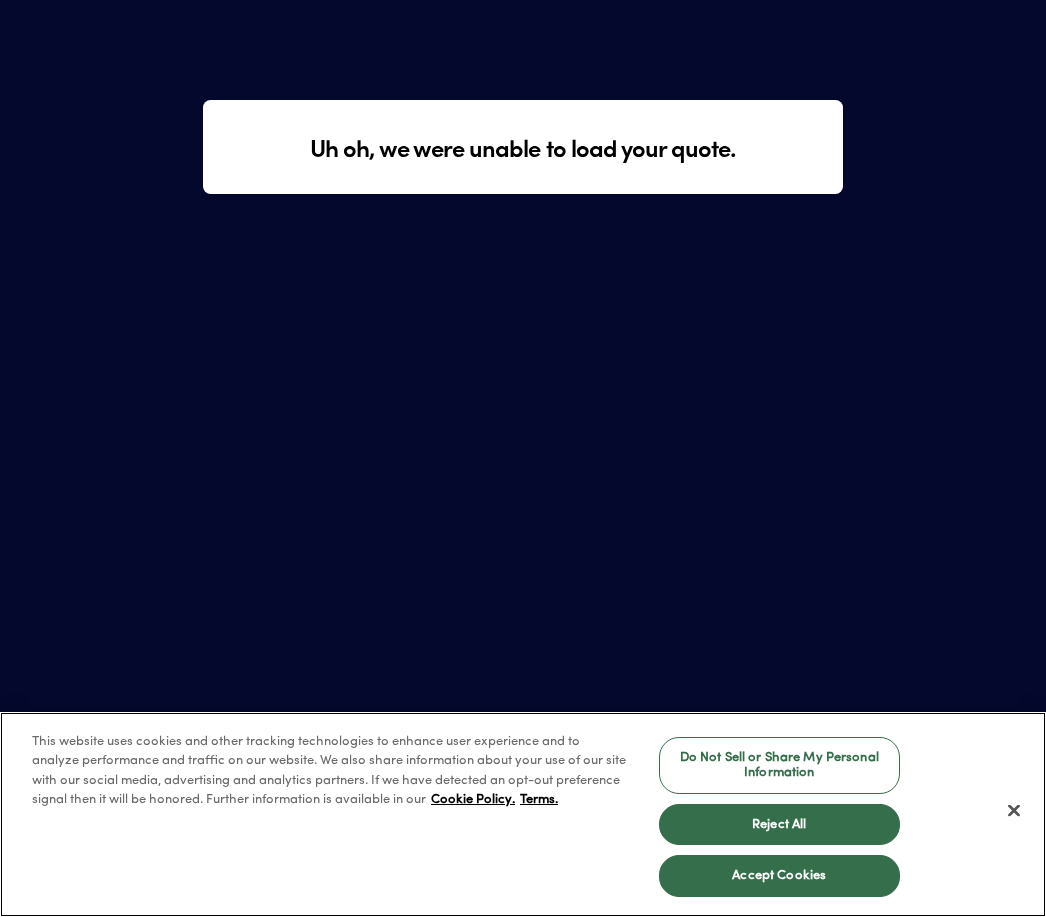 click on "Reject All" at bounding box center [779, 825] 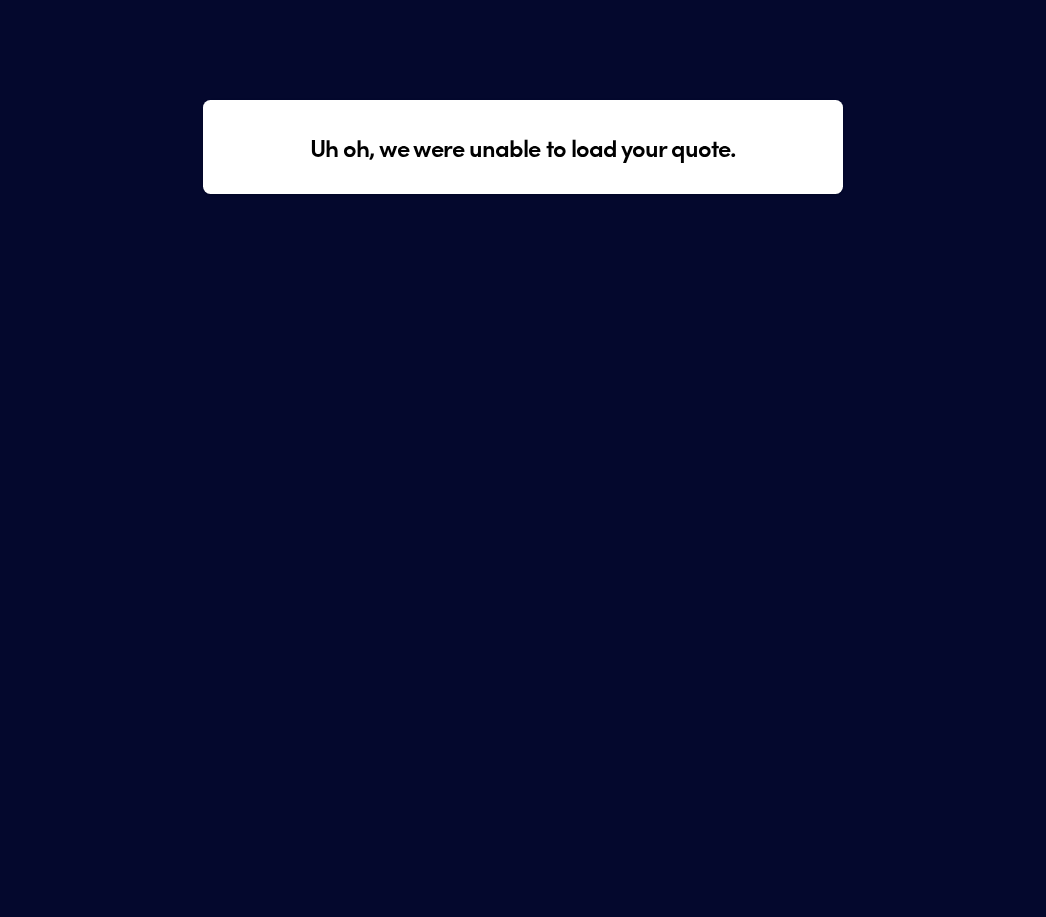 scroll, scrollTop: 64, scrollLeft: 0, axis: vertical 